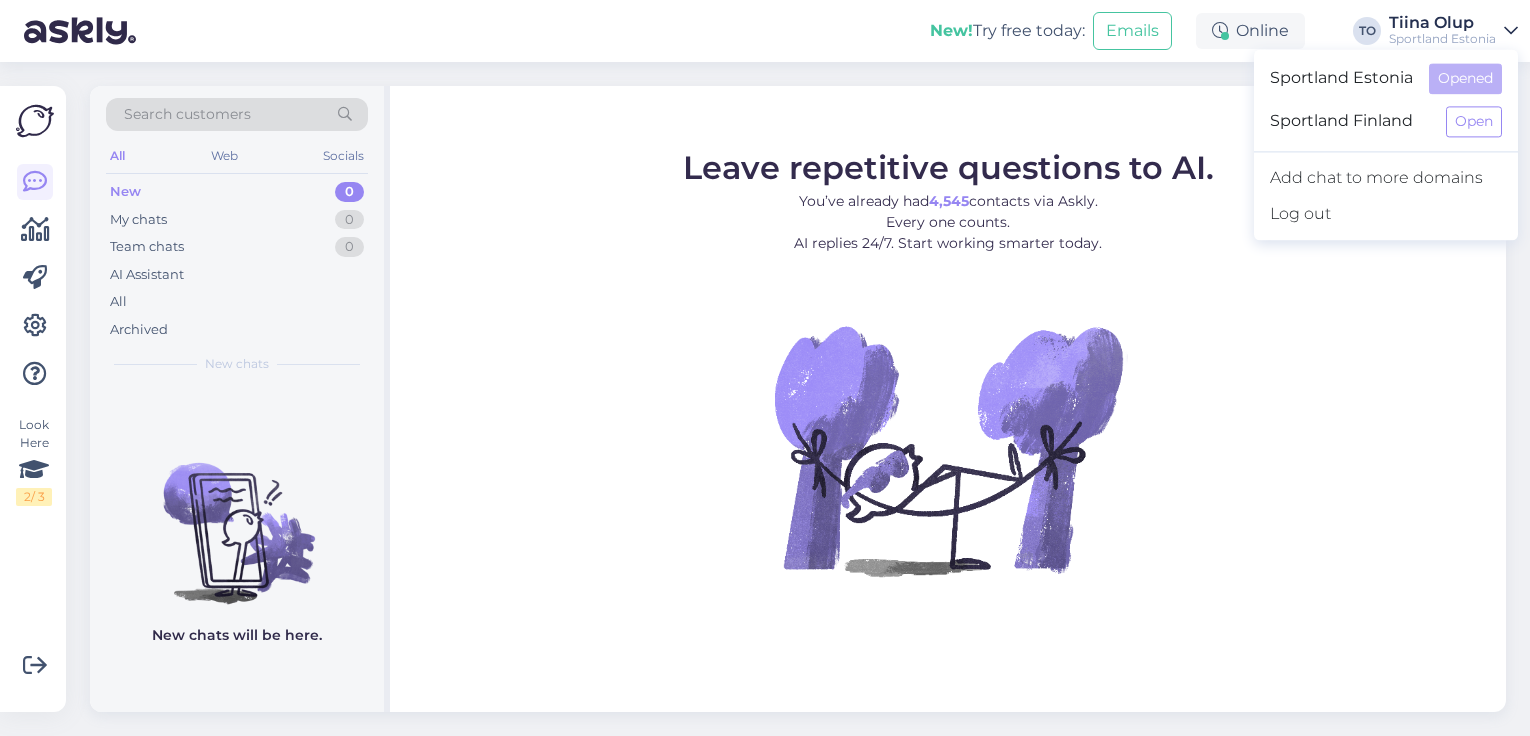 scroll, scrollTop: 0, scrollLeft: 0, axis: both 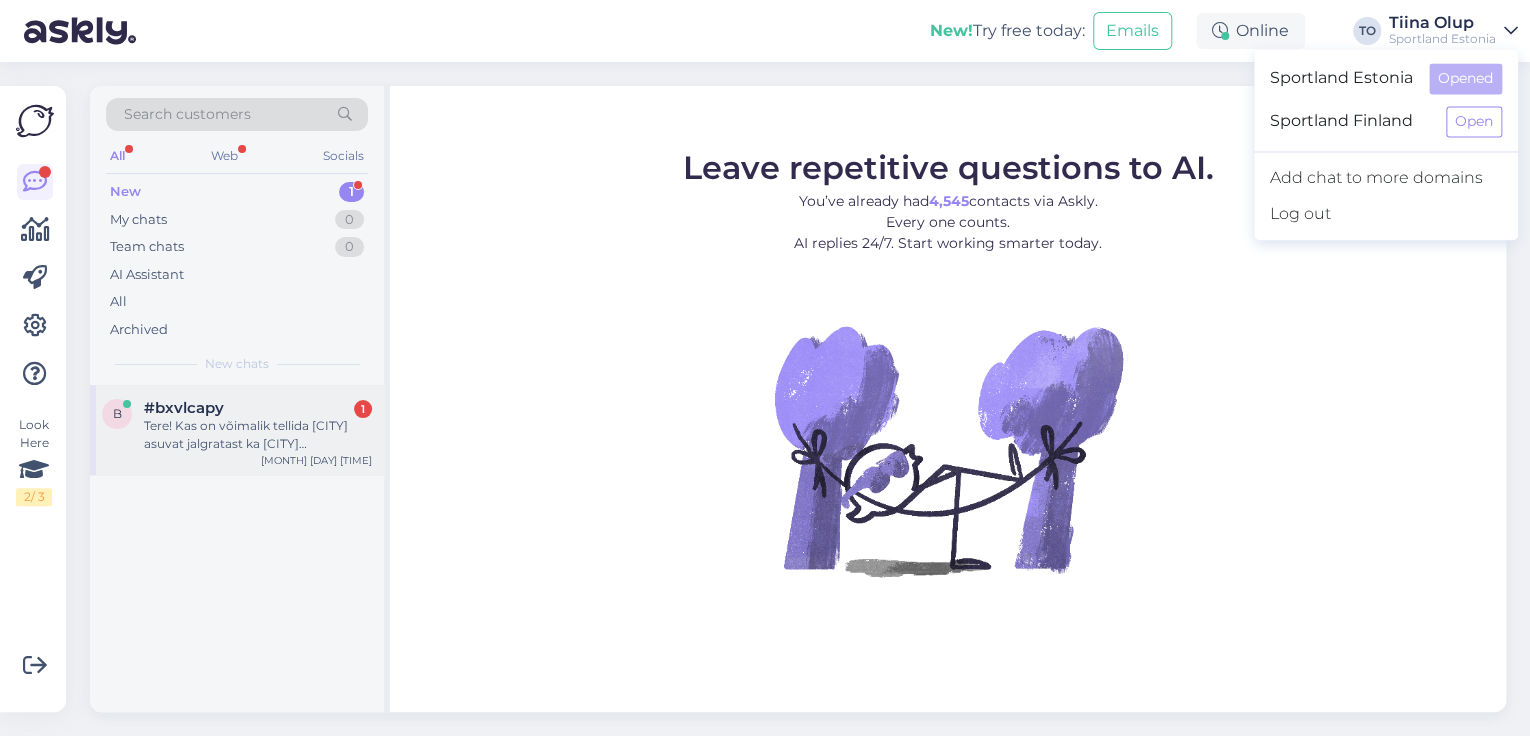 click on "Tere!
Kas on võimalik tellida [CITY] asuvat jalgratast ka [CITY] Lõunakeskuse sportlandi proovimiseks?" at bounding box center (258, 435) 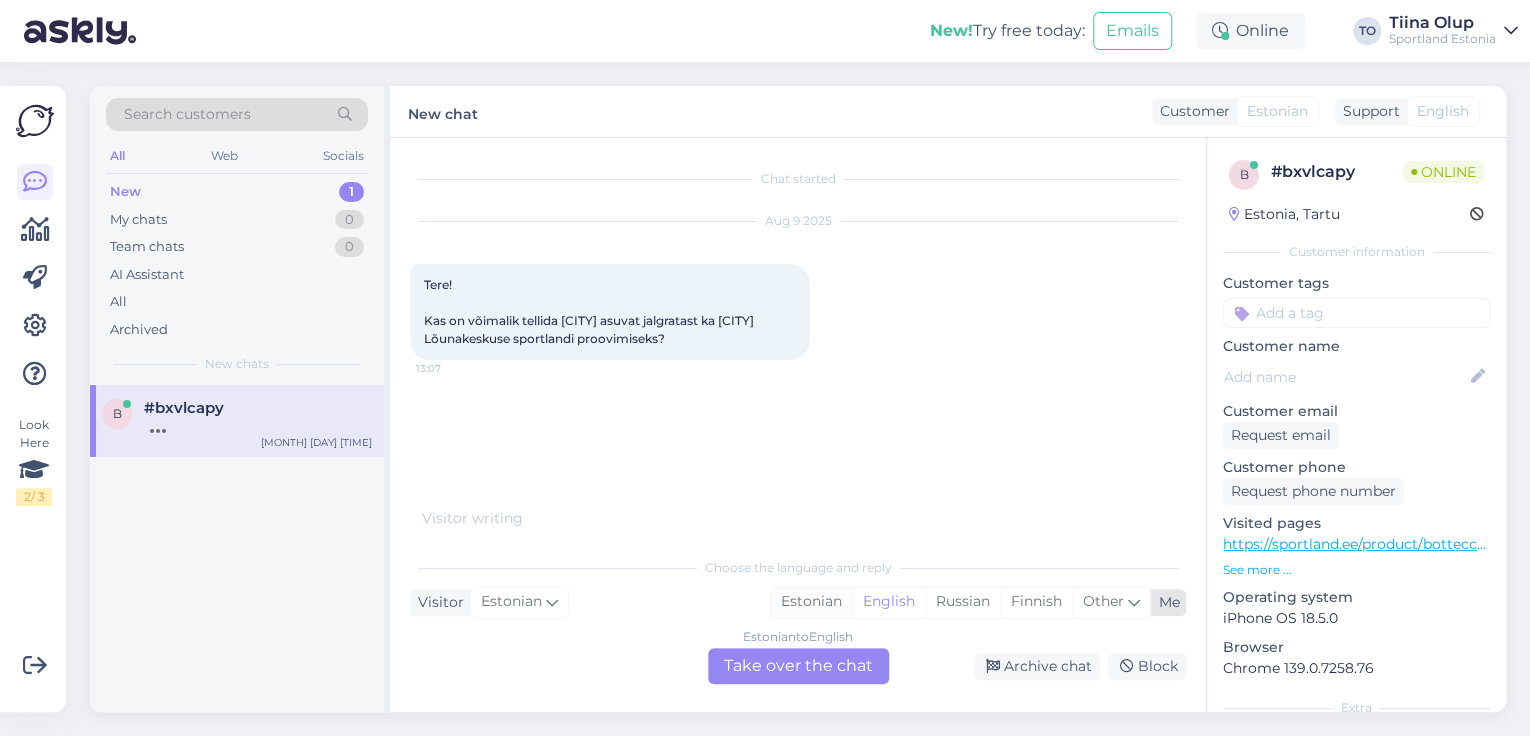 click on "Estonian" at bounding box center [811, 602] 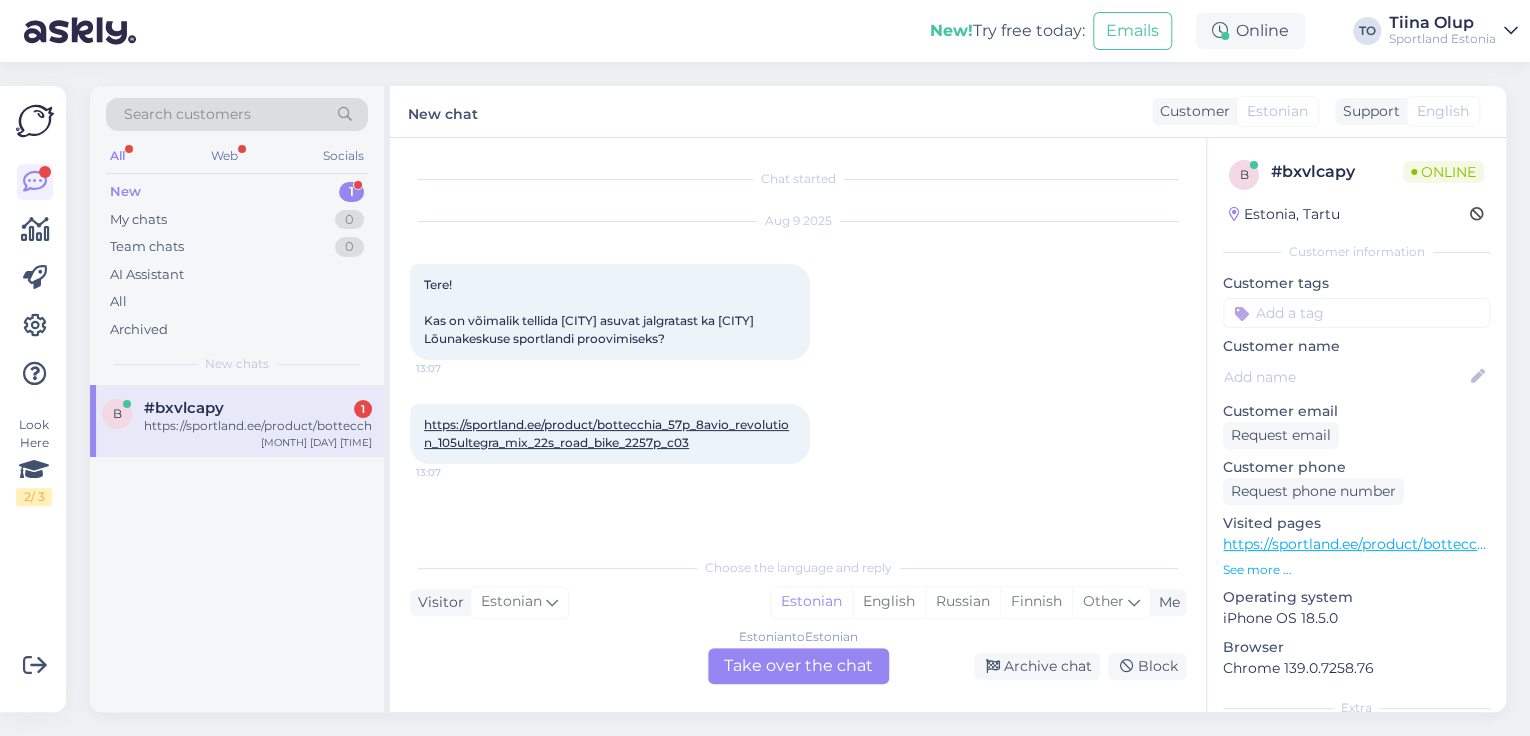 click on "Estonian  to  Estonian Take over the chat" at bounding box center [798, 666] 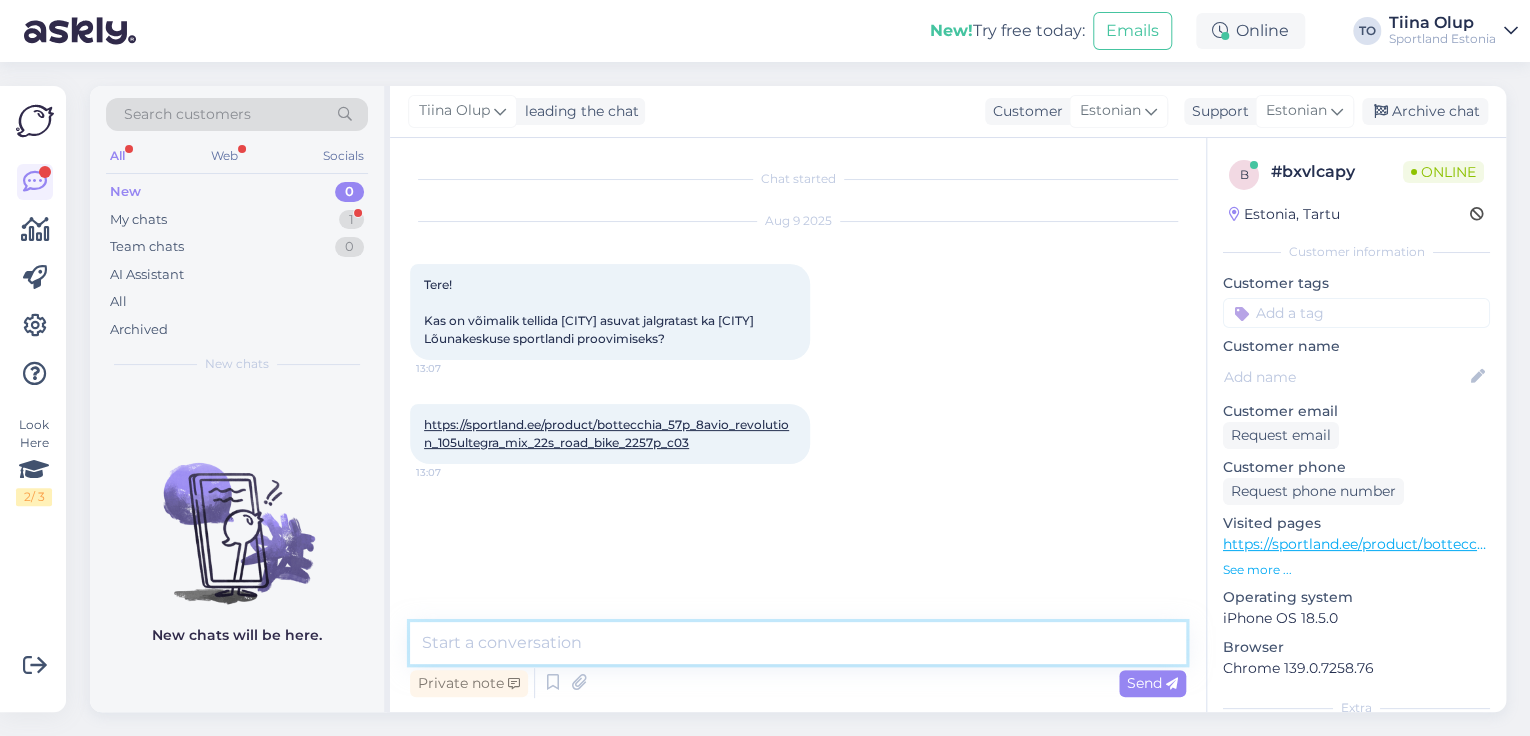 click at bounding box center [798, 643] 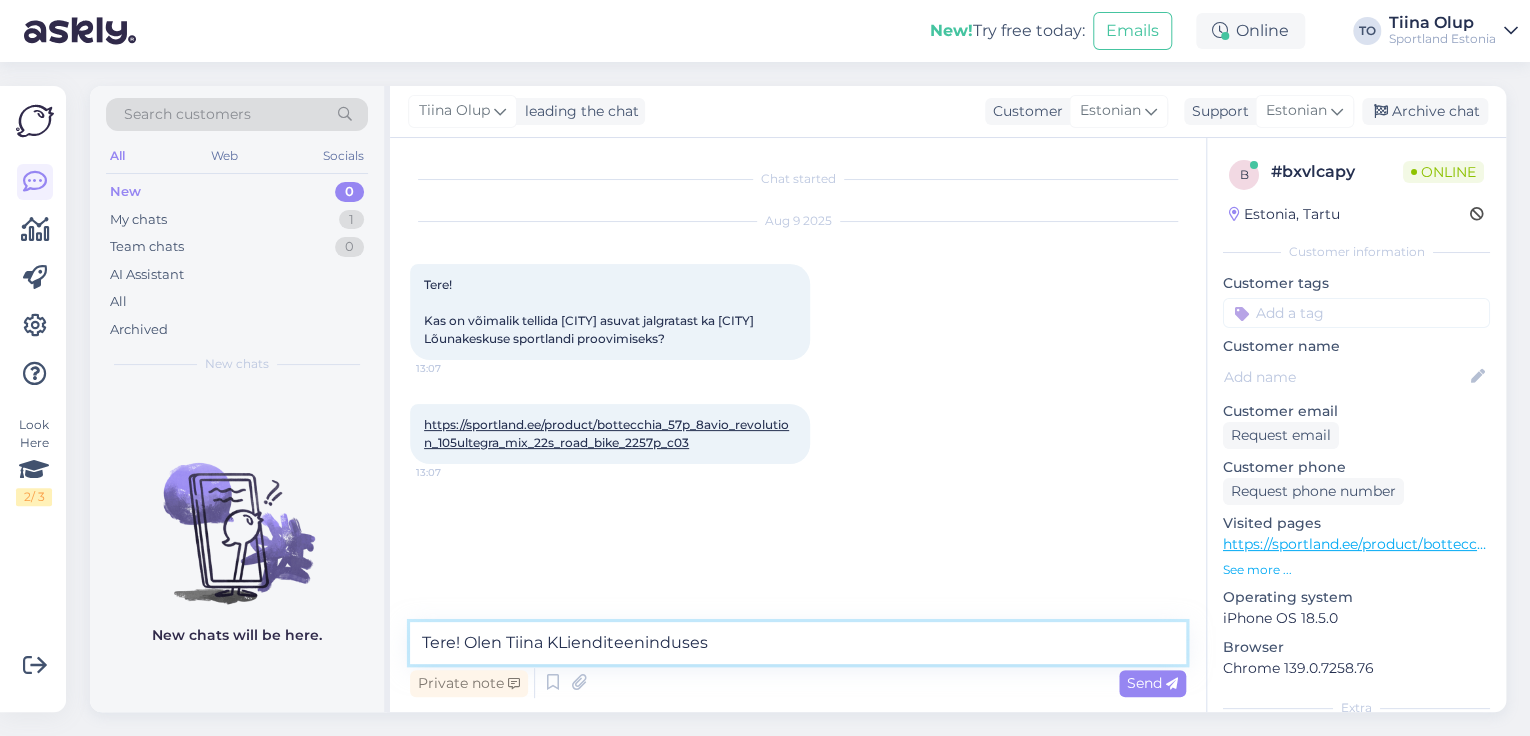 type on "Tere! Olen Tiina KLienditeenindusest" 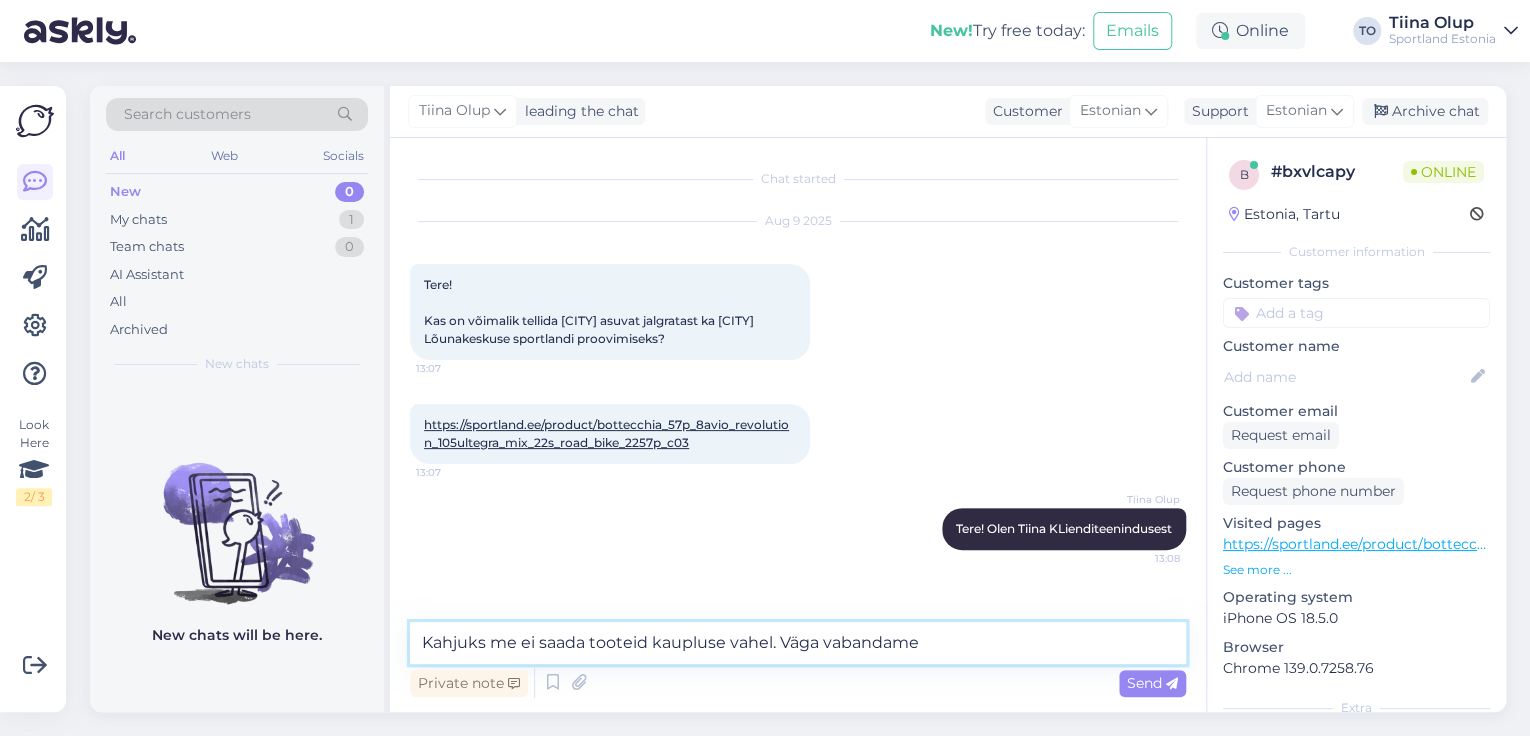 type on "Kahjuks me ei saada tooteid kaupluse vahel. Väga vabandame!" 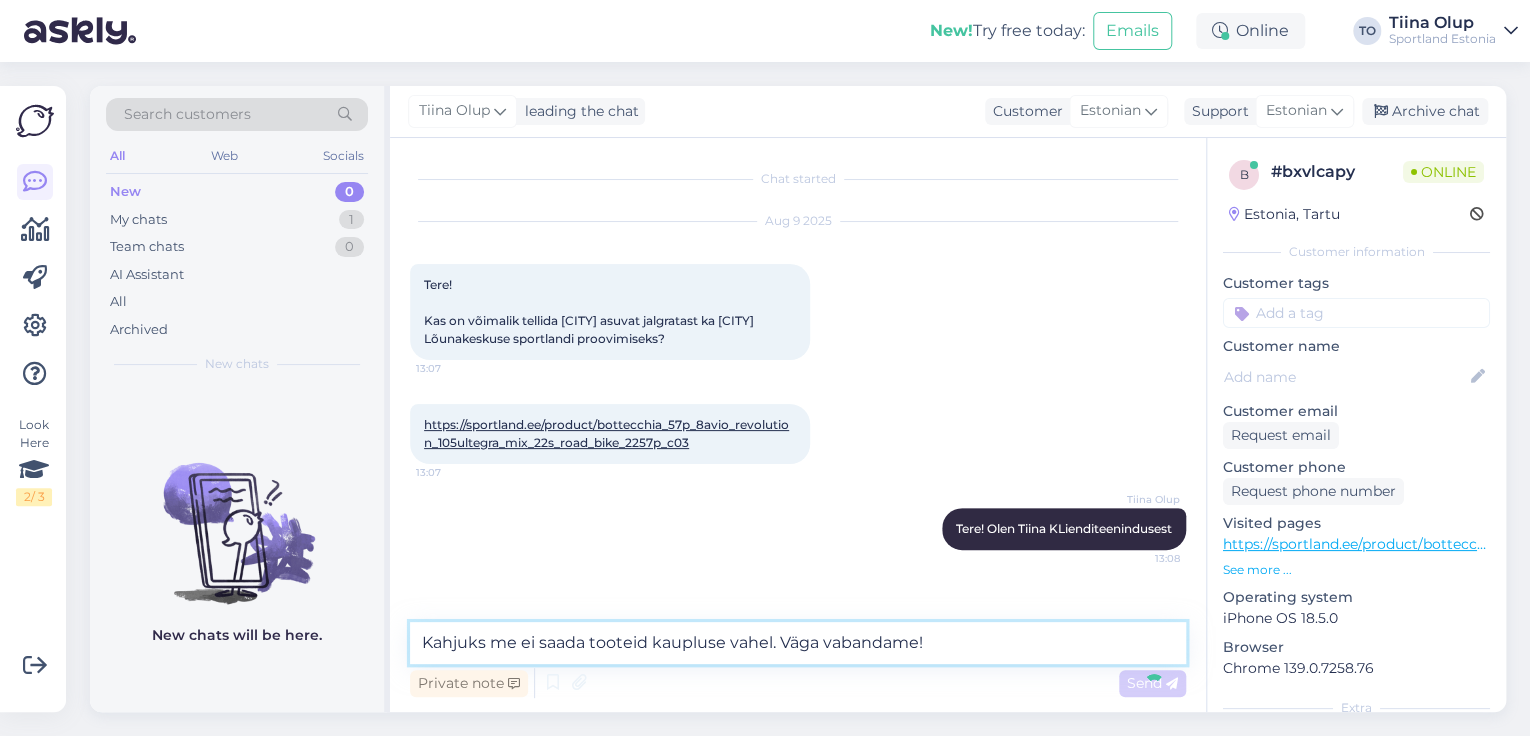 type 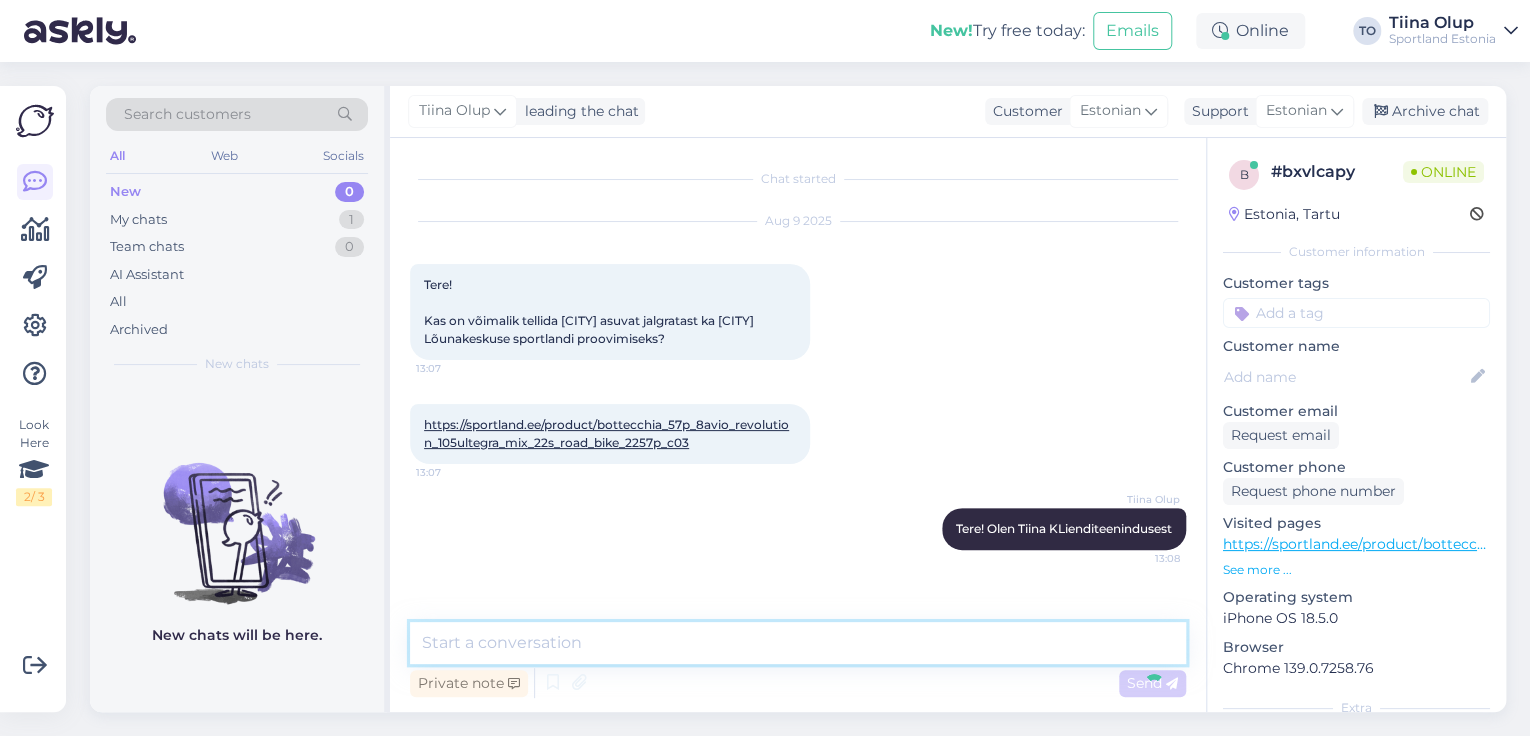 scroll, scrollTop: 72, scrollLeft: 0, axis: vertical 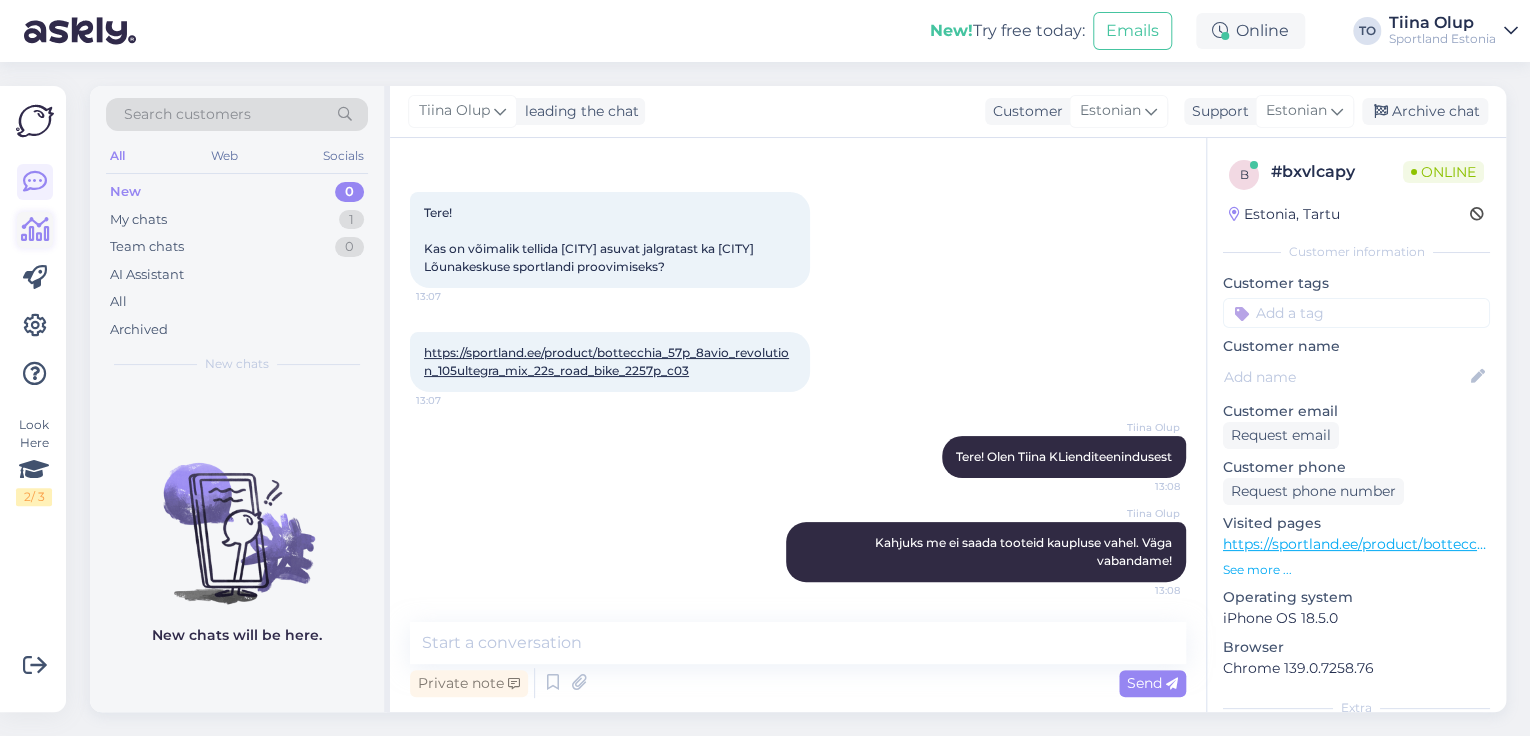 click at bounding box center [35, 230] 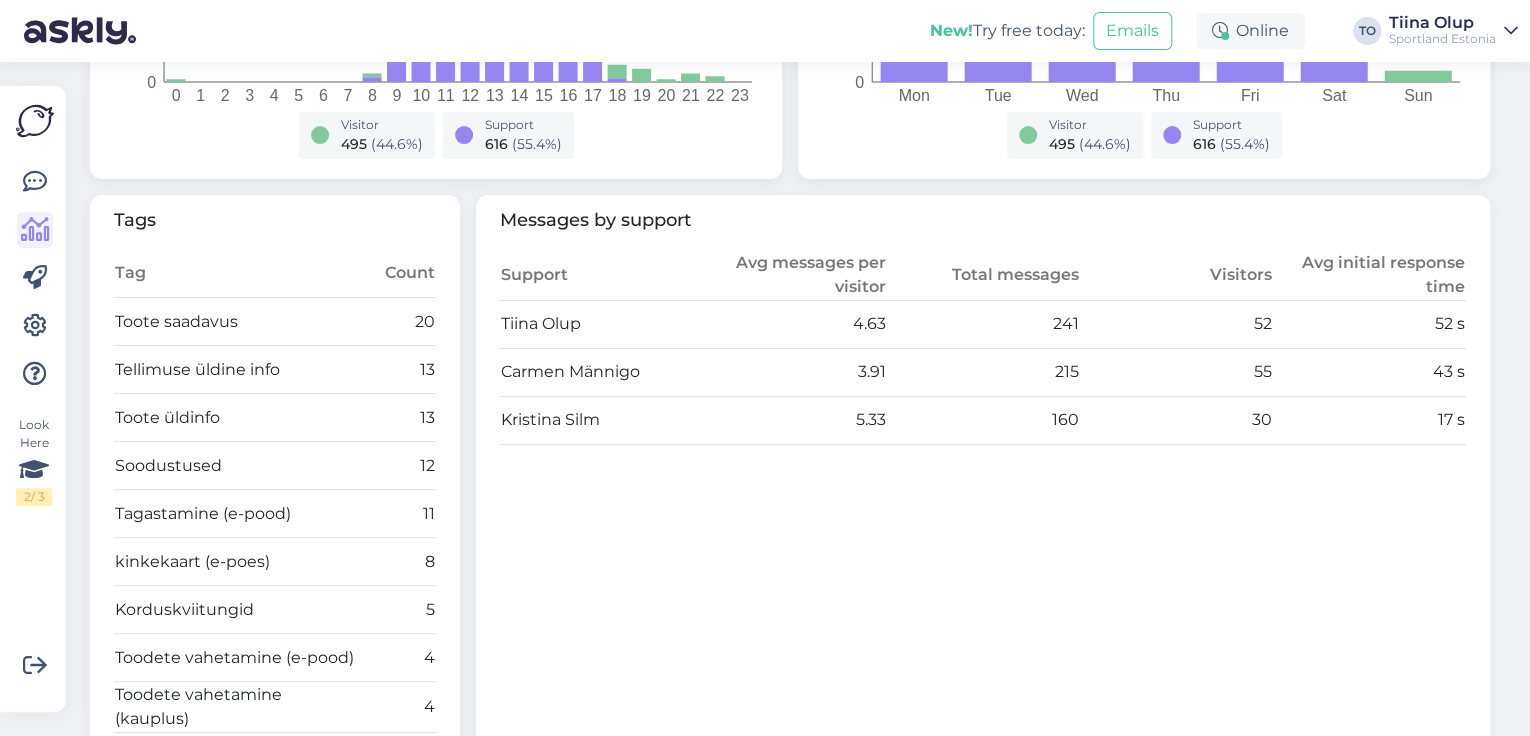 scroll, scrollTop: 0, scrollLeft: 0, axis: both 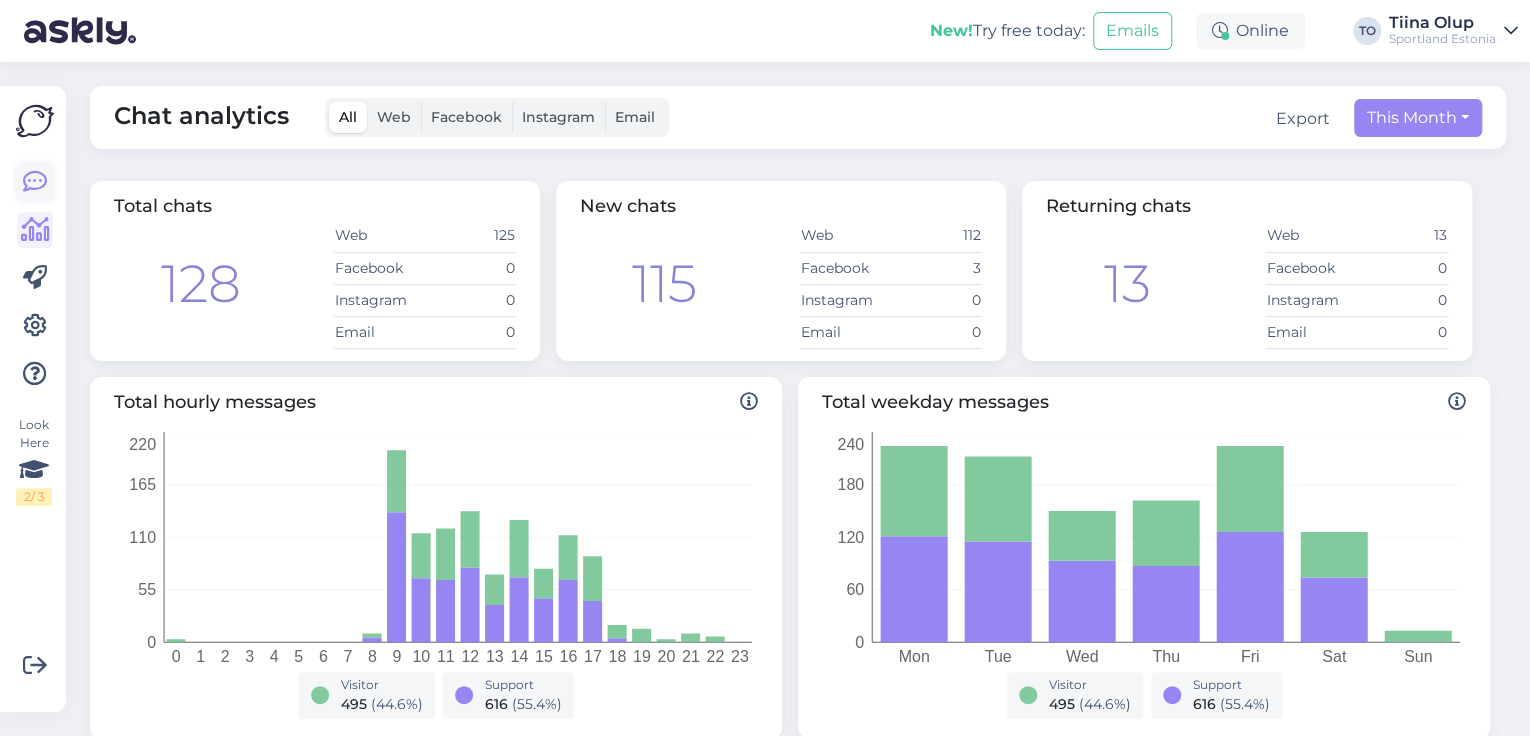 click at bounding box center (35, 182) 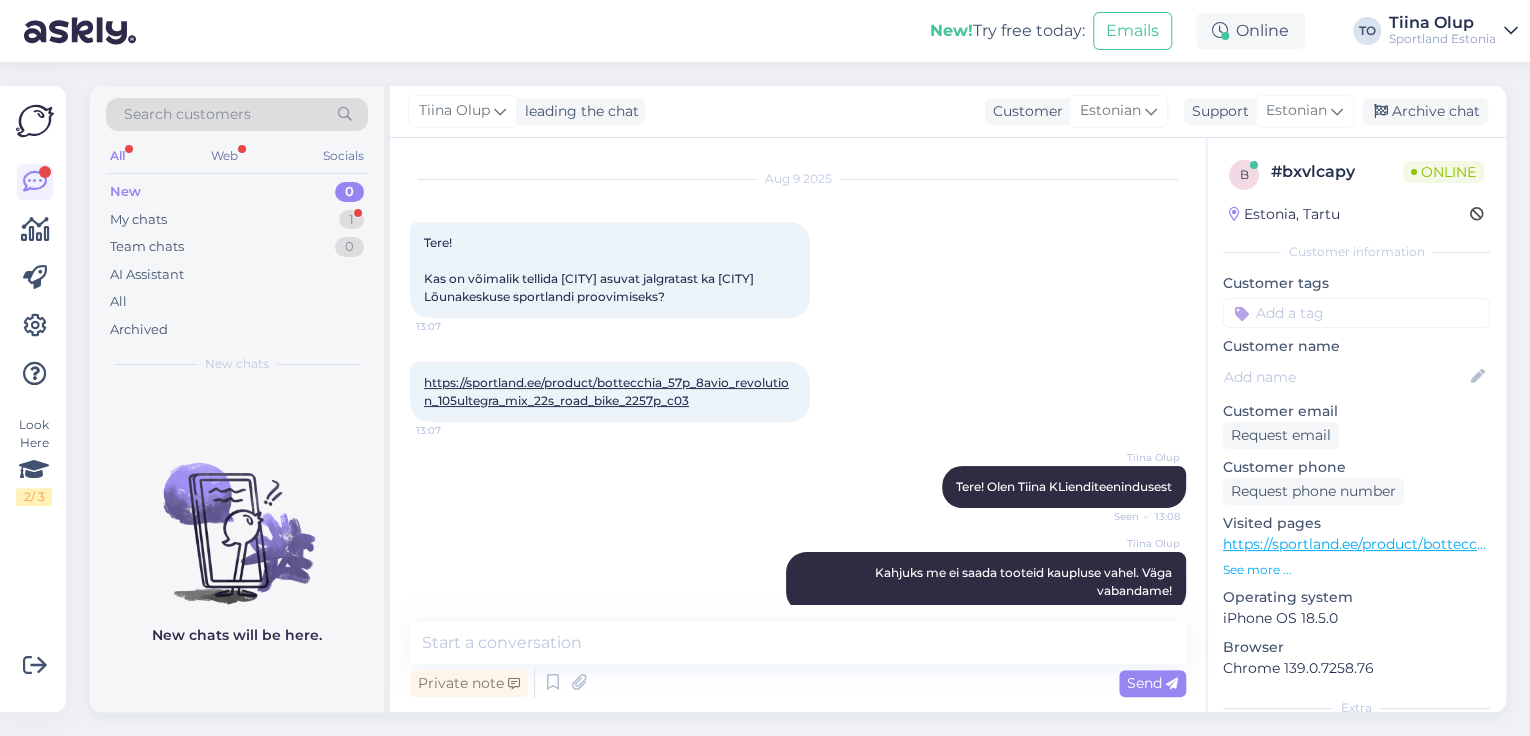 scroll, scrollTop: 157, scrollLeft: 0, axis: vertical 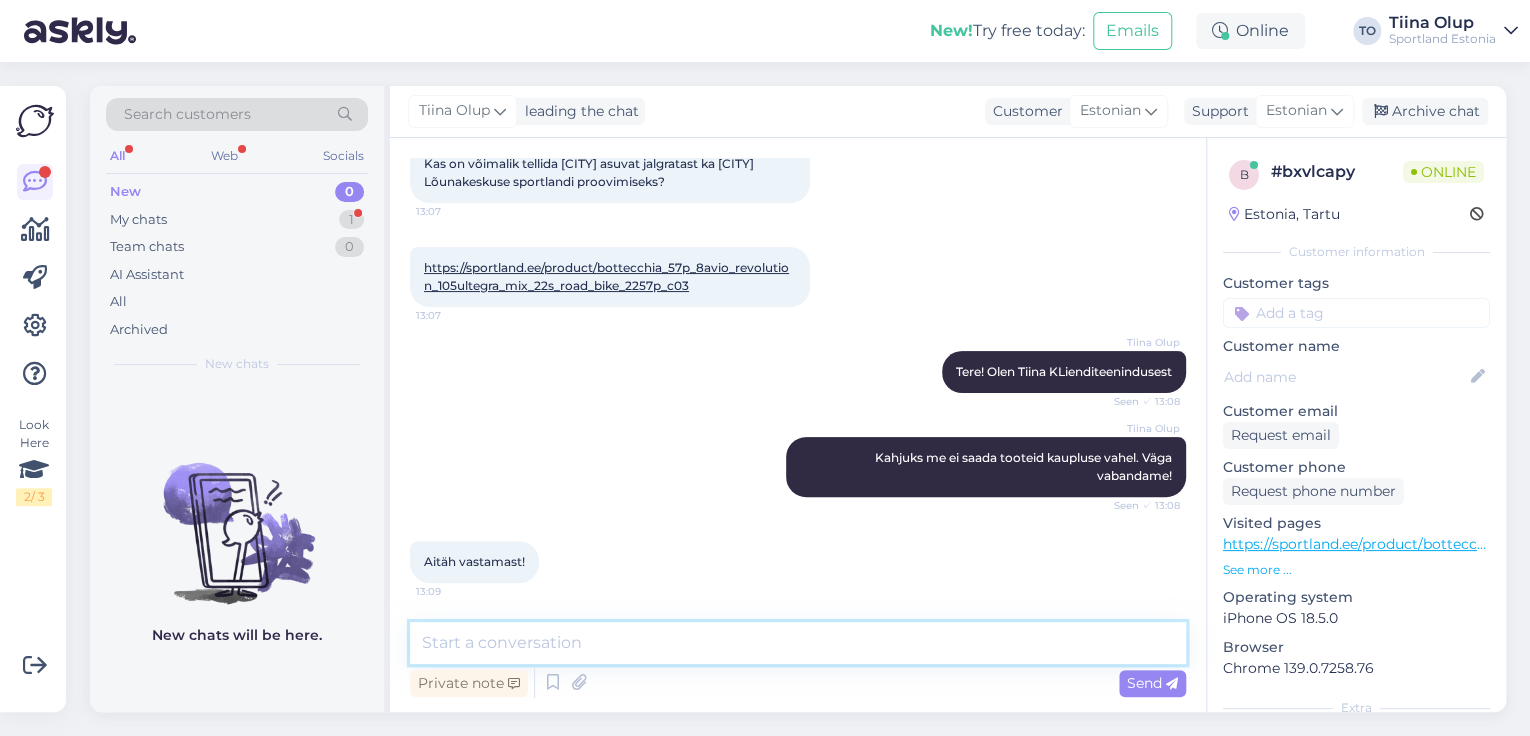 click at bounding box center [798, 643] 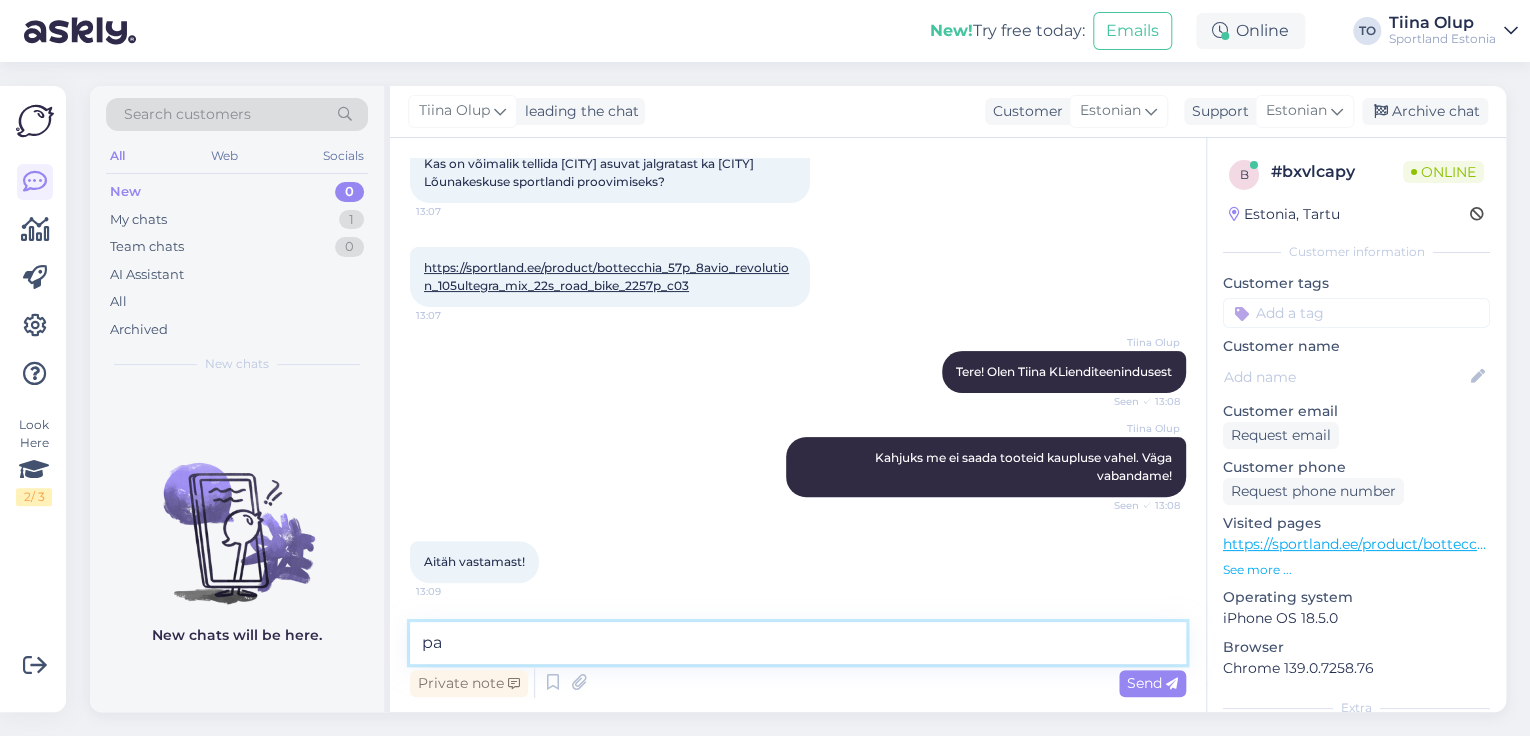 type on "p" 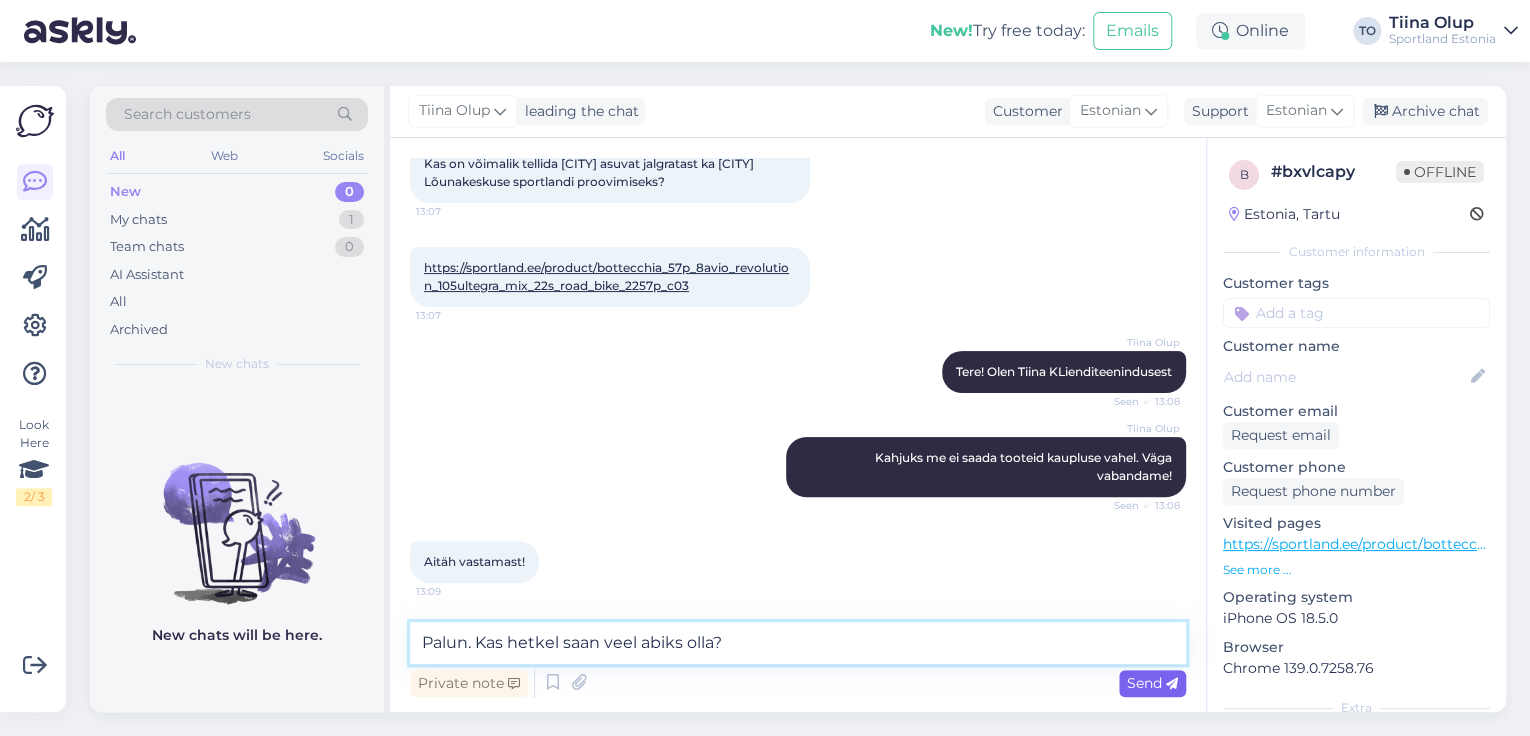 type on "Palun. Kas hetkel saan veel abiks olla?" 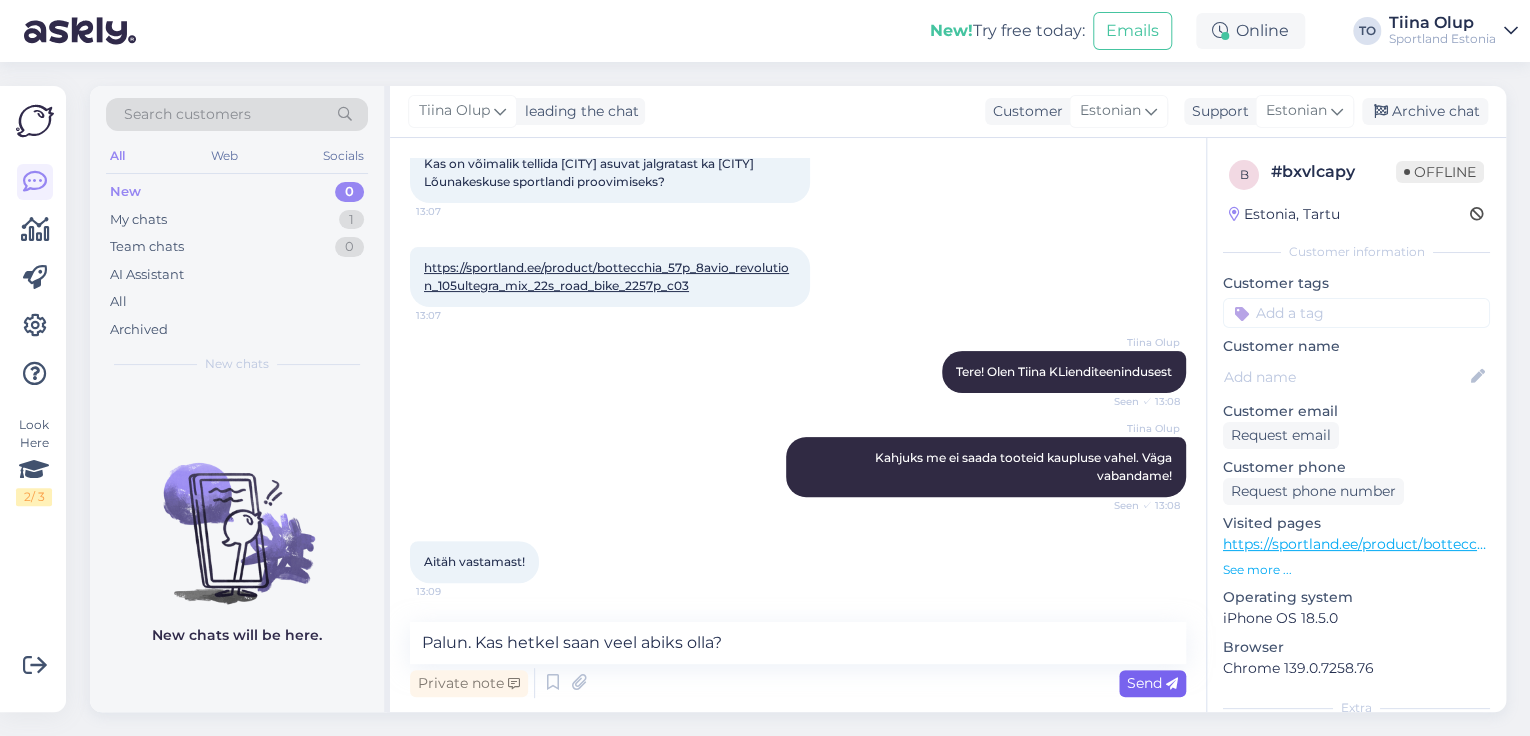click on "Send" at bounding box center [1152, 683] 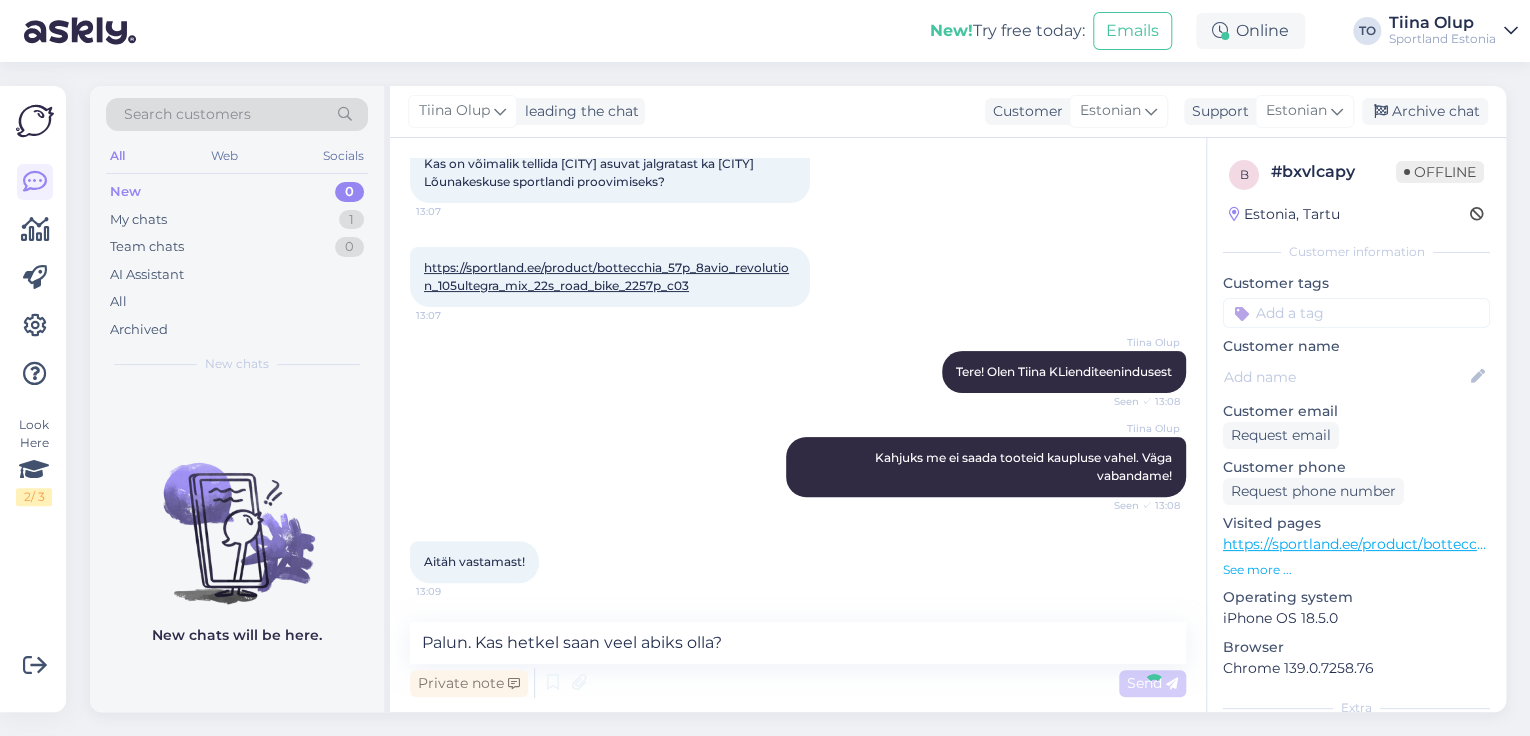 type 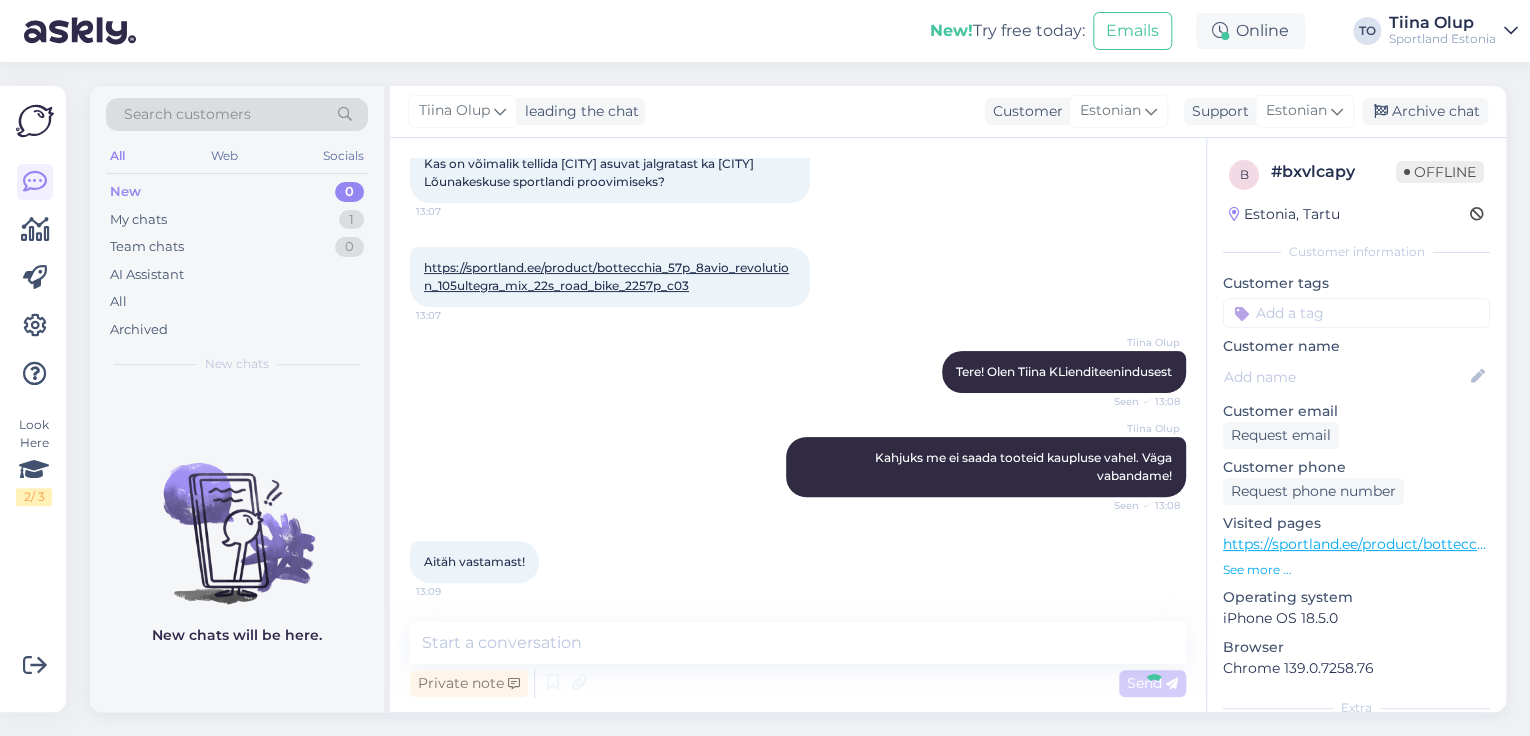 scroll, scrollTop: 244, scrollLeft: 0, axis: vertical 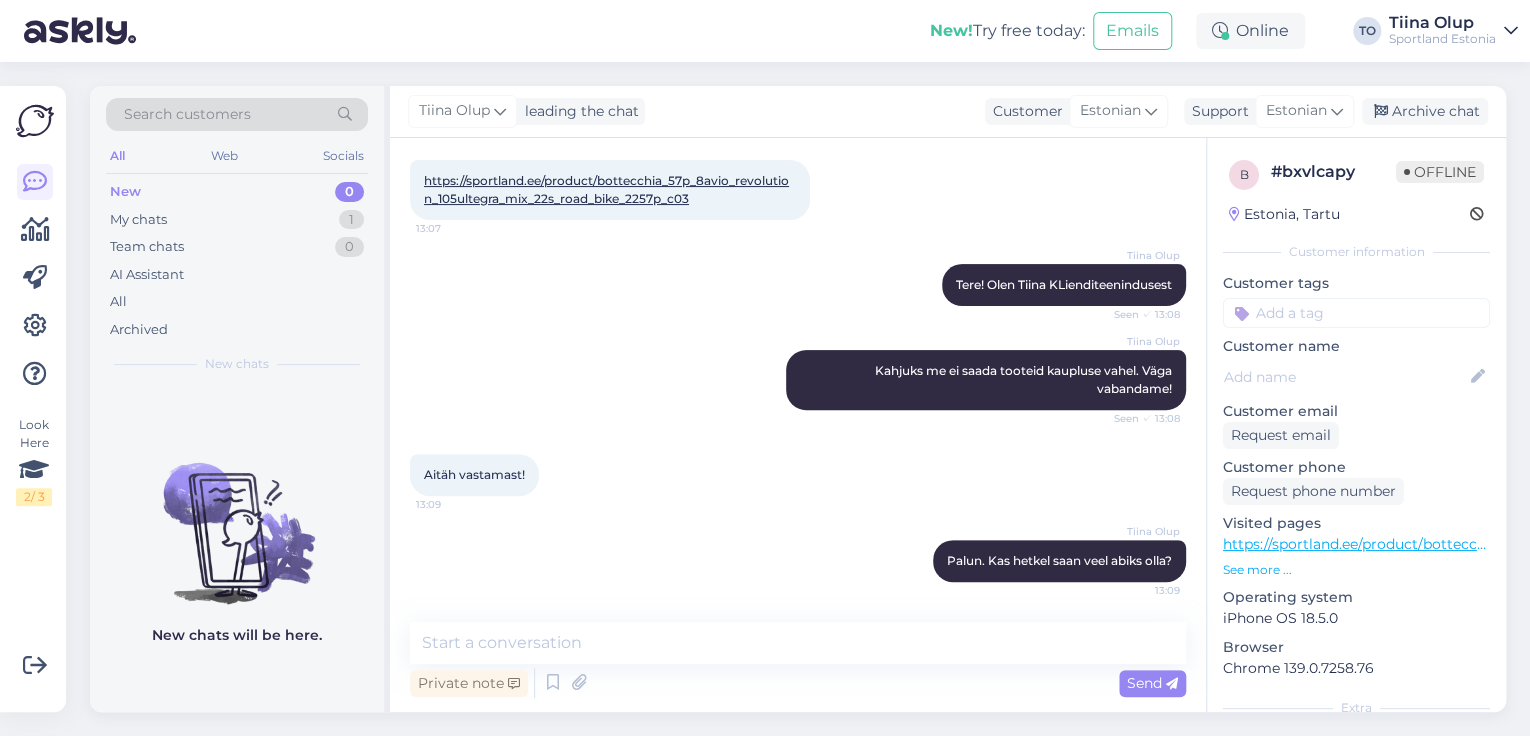 click at bounding box center [1356, 313] 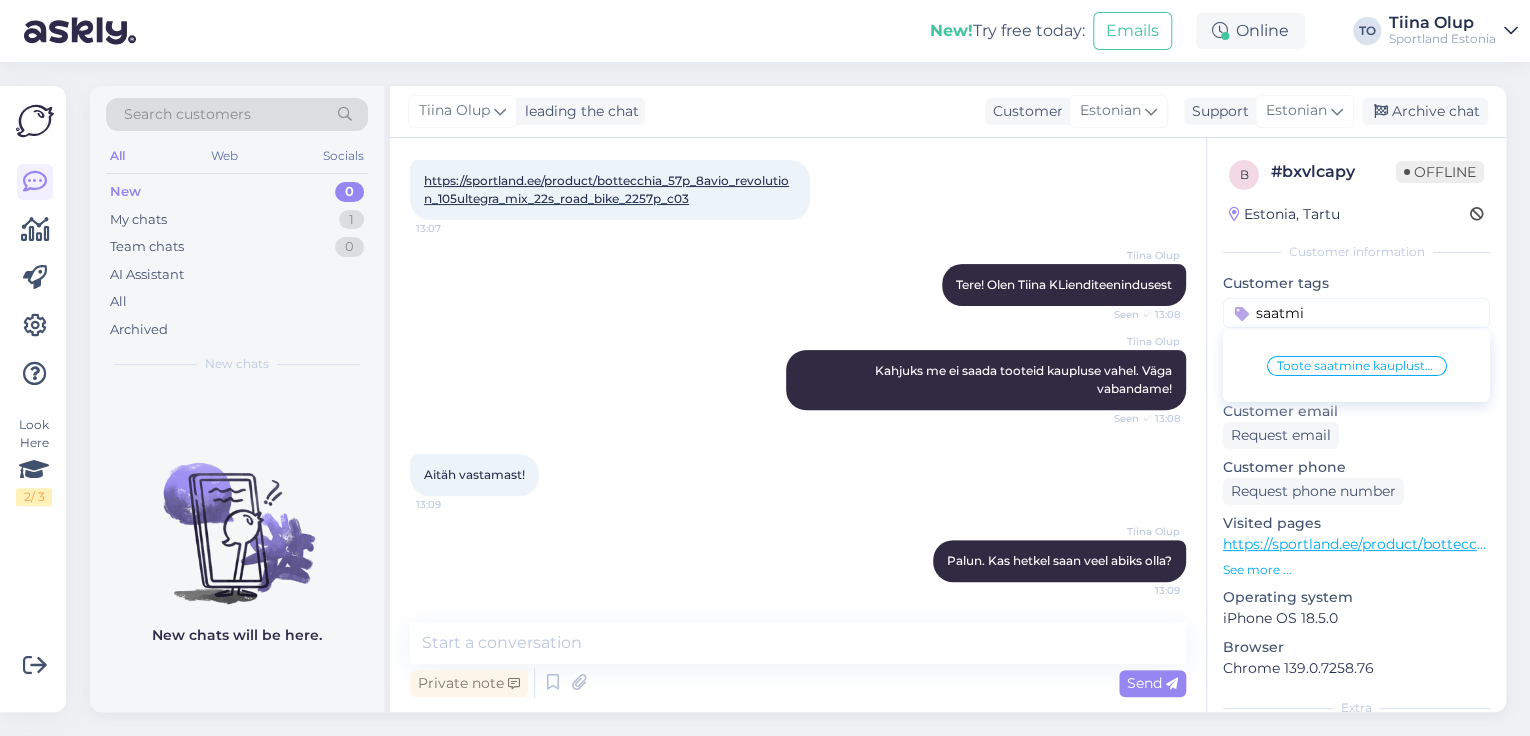 type on "saatmi" 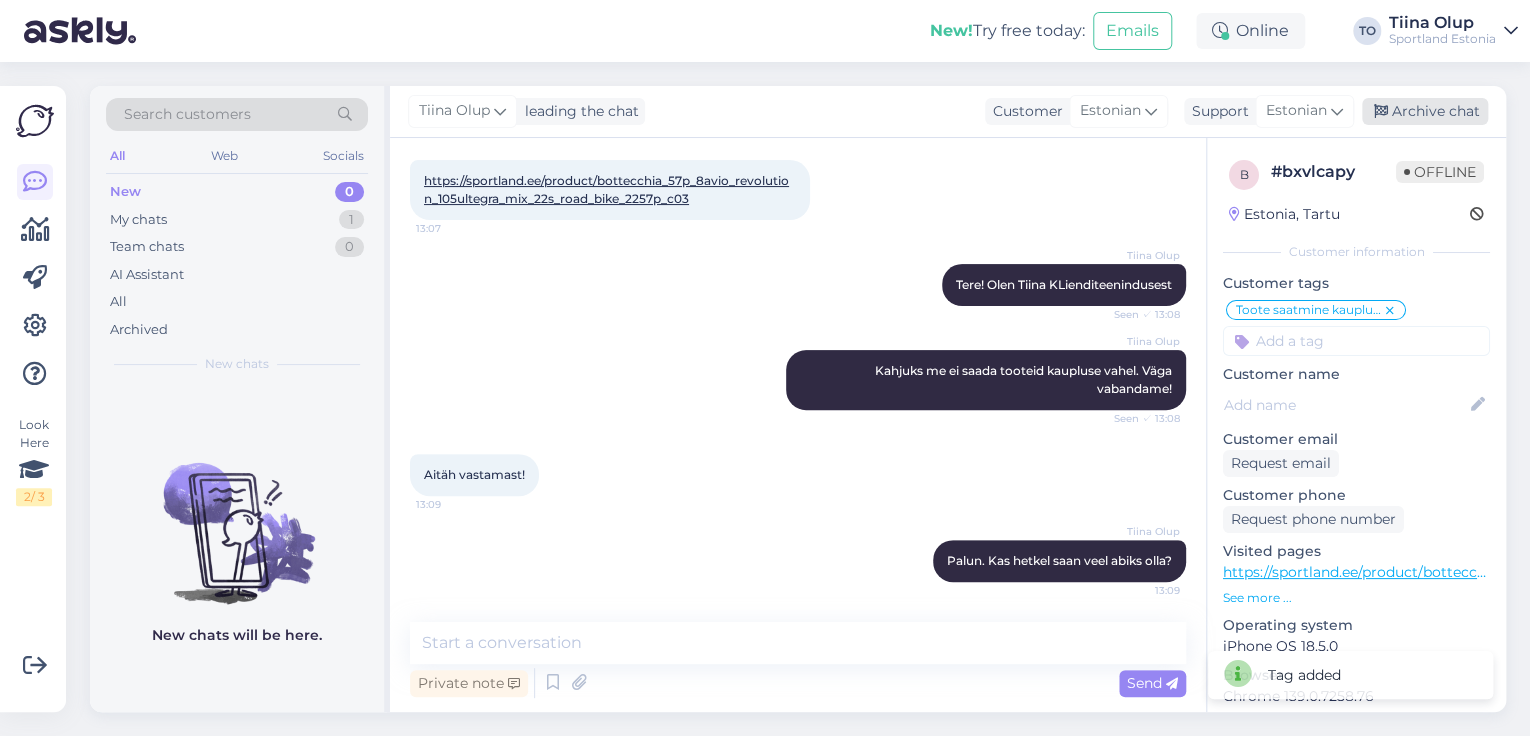 click on "Archive chat" at bounding box center (1425, 111) 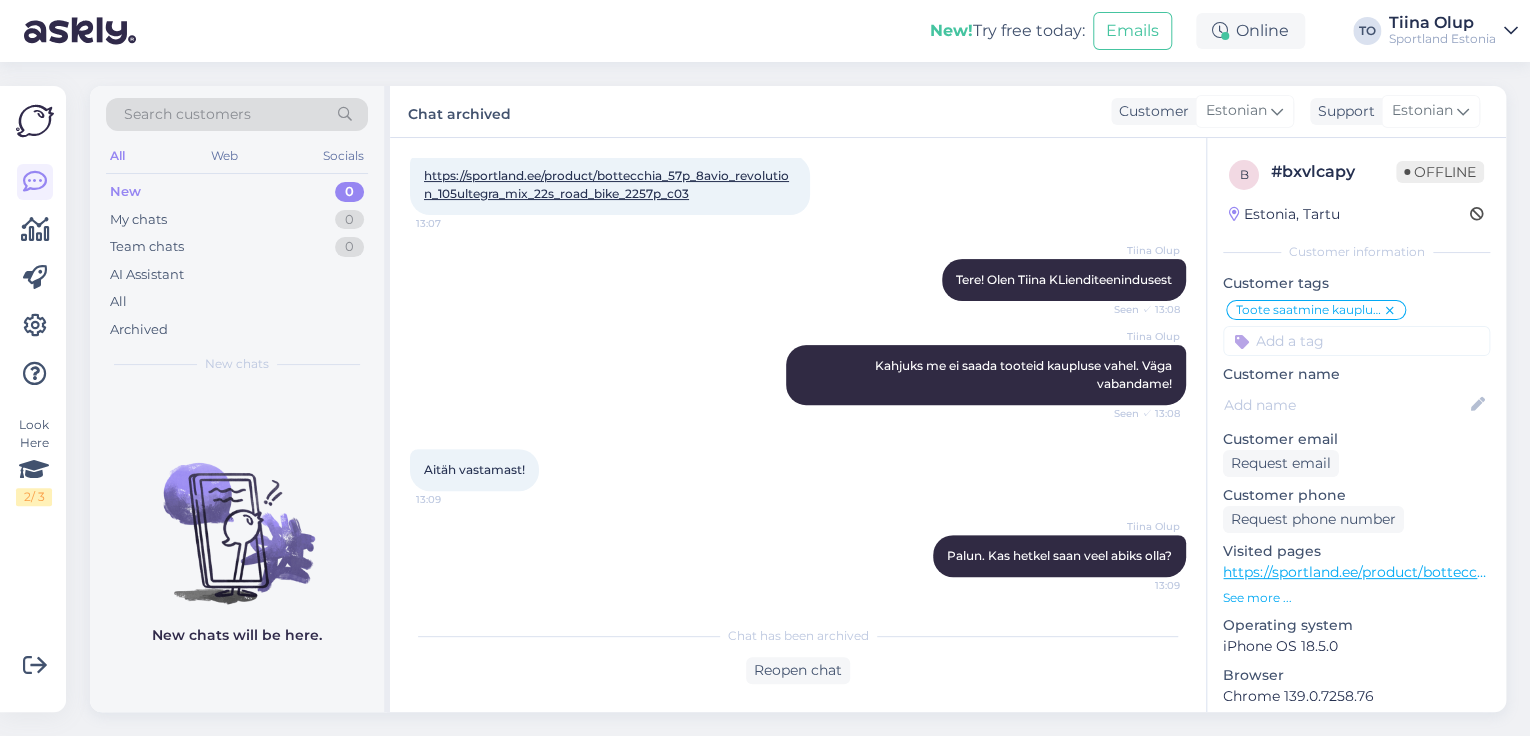 scroll, scrollTop: 251, scrollLeft: 0, axis: vertical 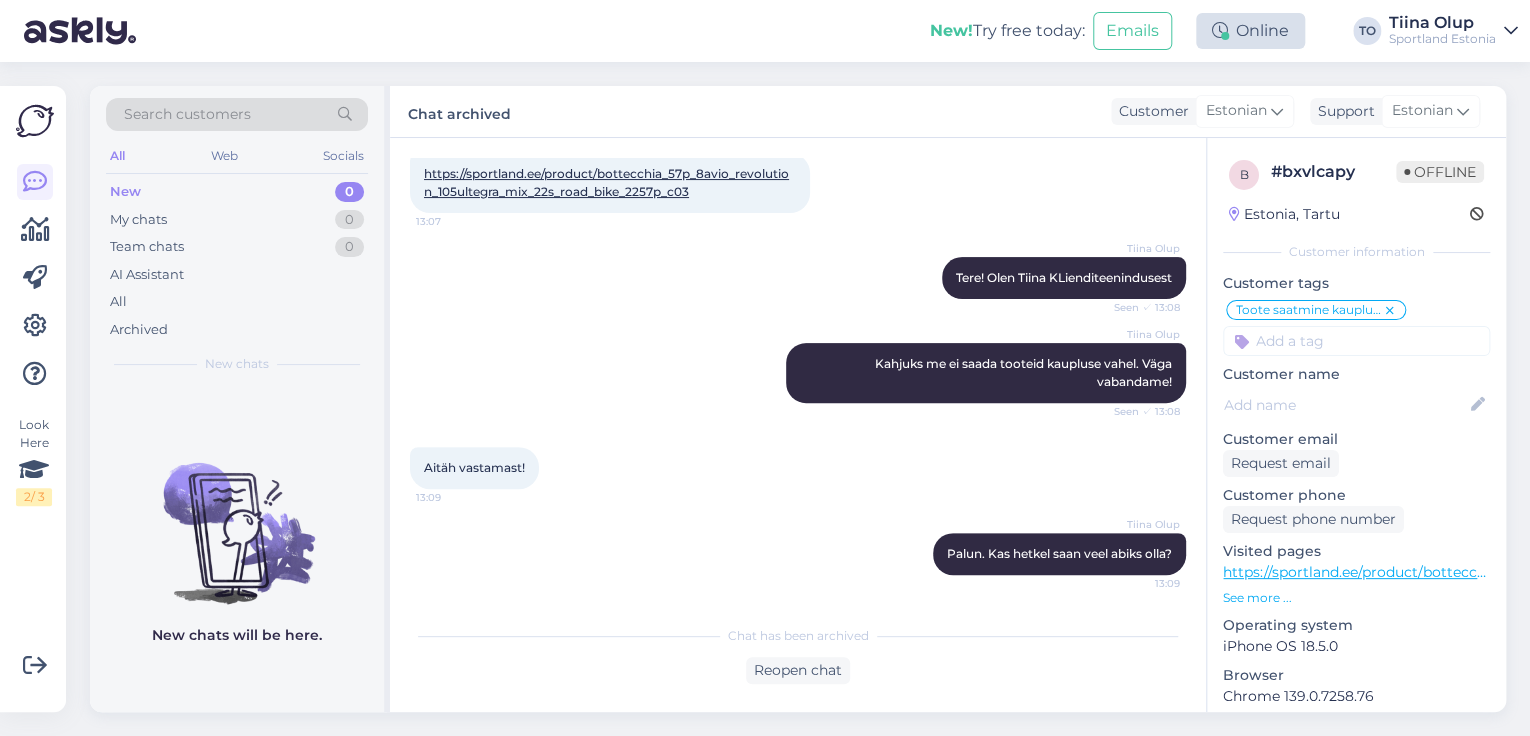 click on "Online" at bounding box center (1250, 31) 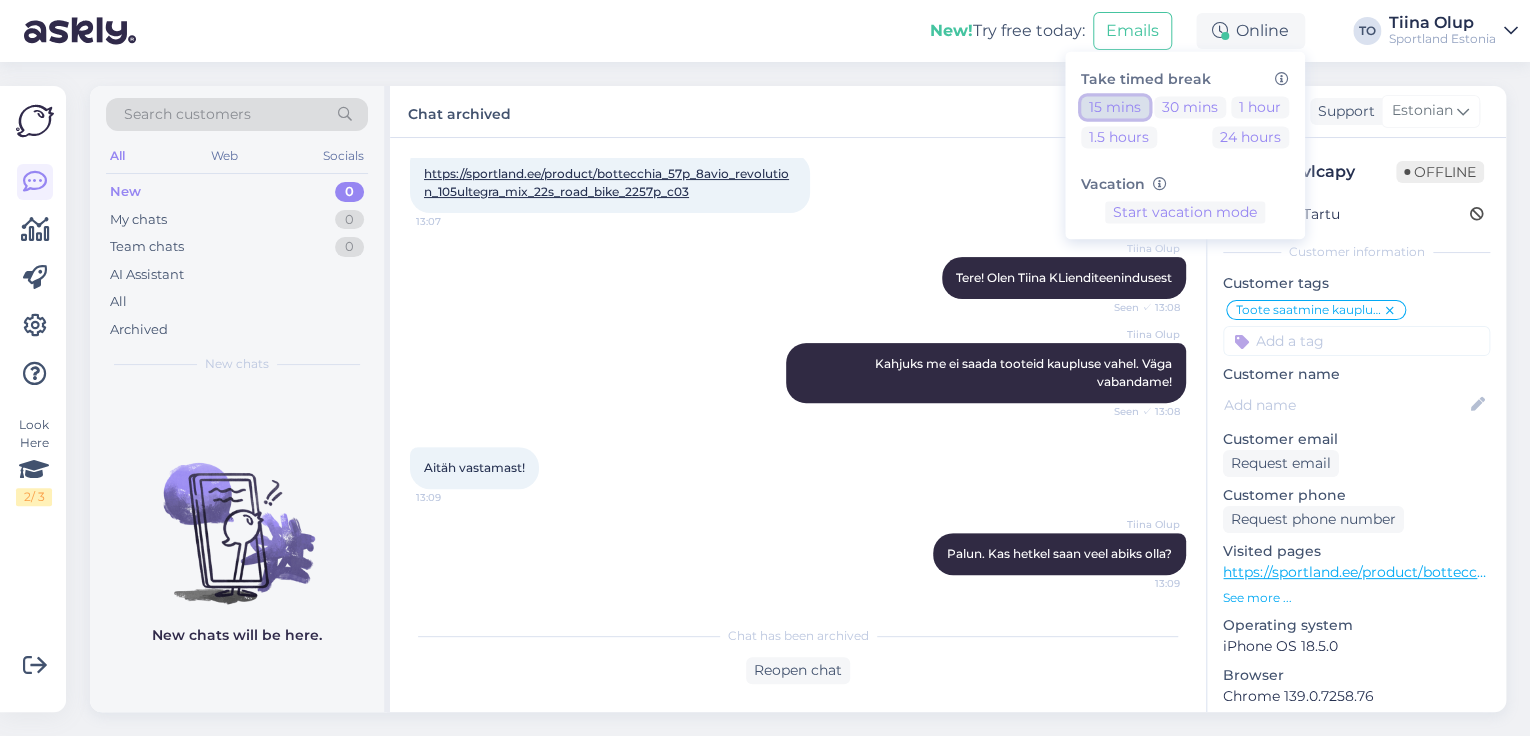 click on "15 mins" at bounding box center [1115, 107] 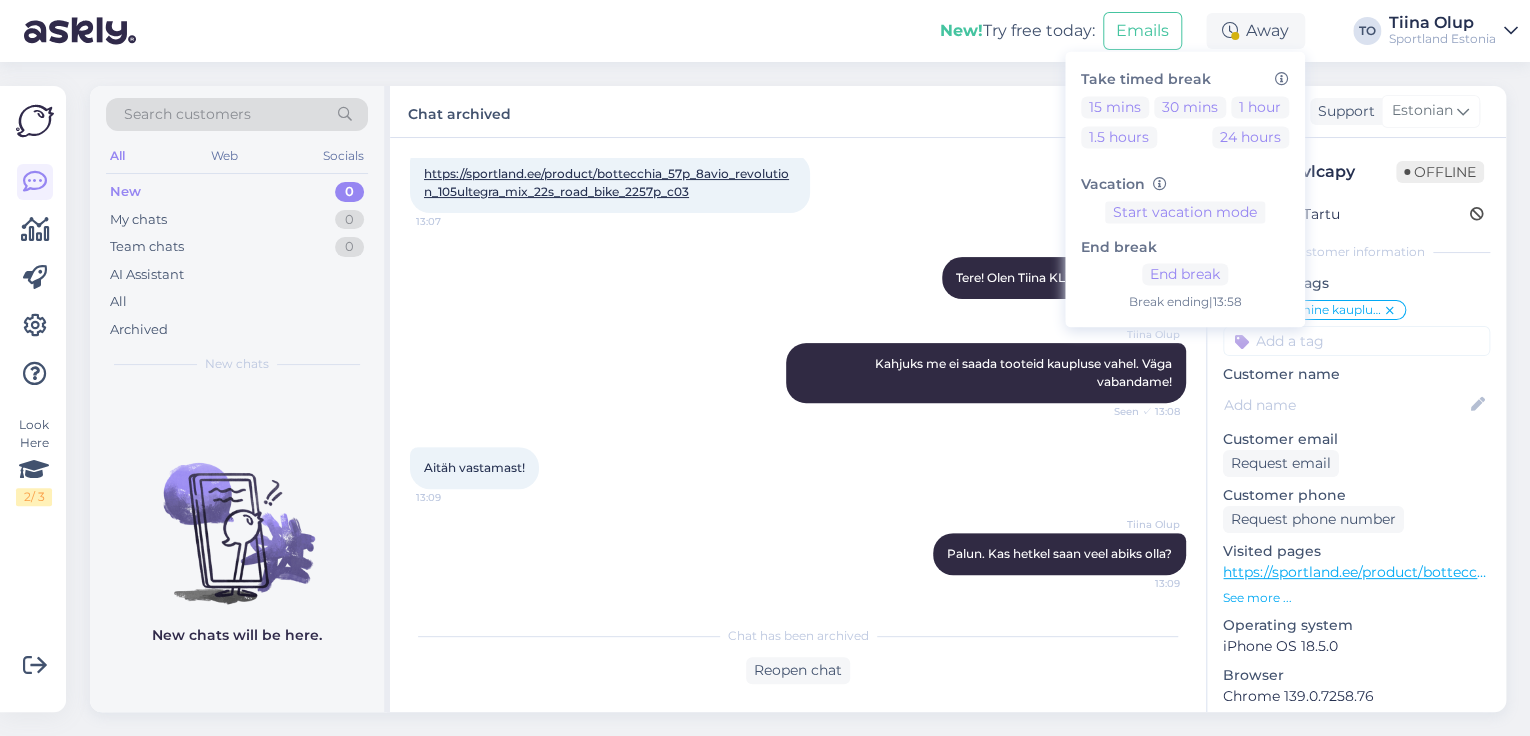 click on "Sportland Estonia" at bounding box center (1442, 39) 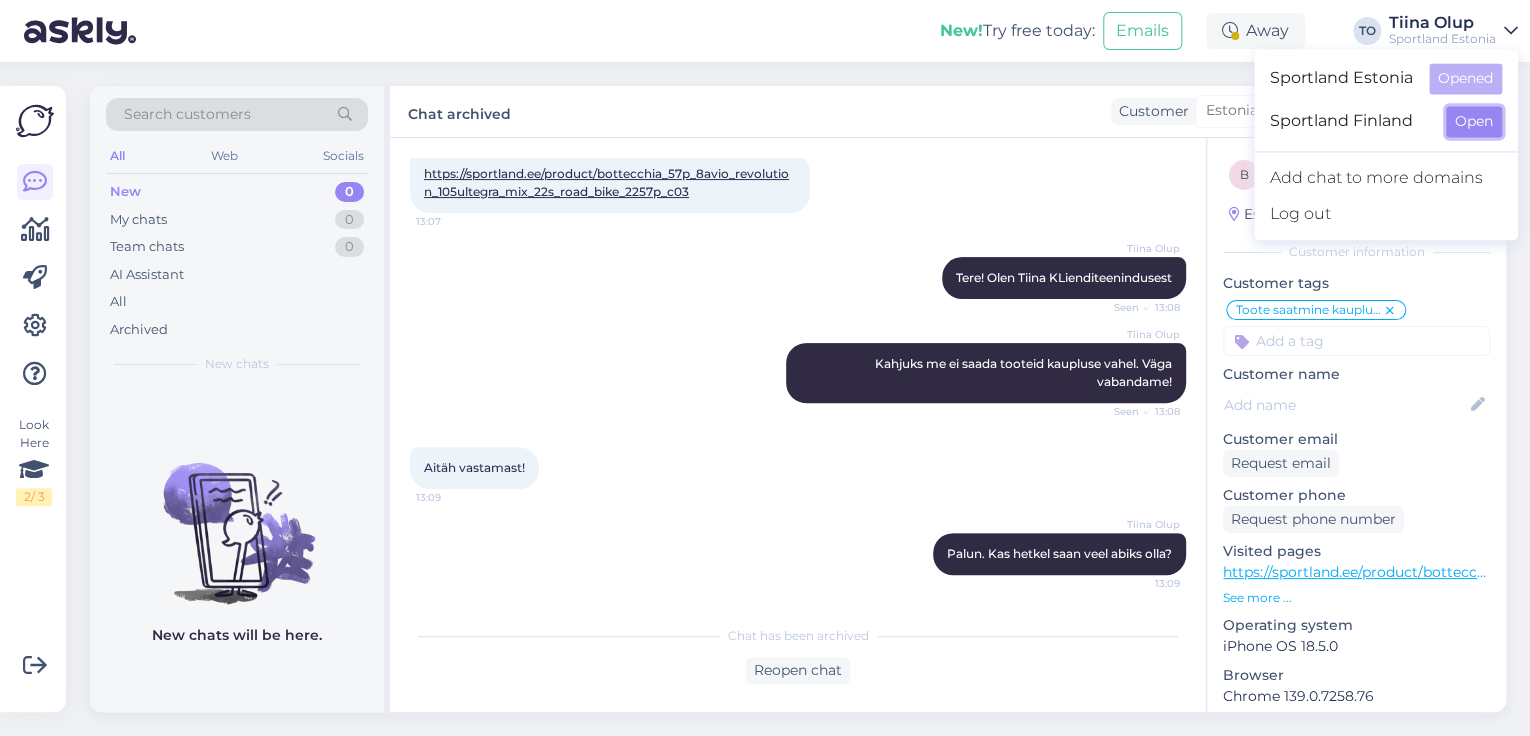 click on "Open" at bounding box center (1474, 121) 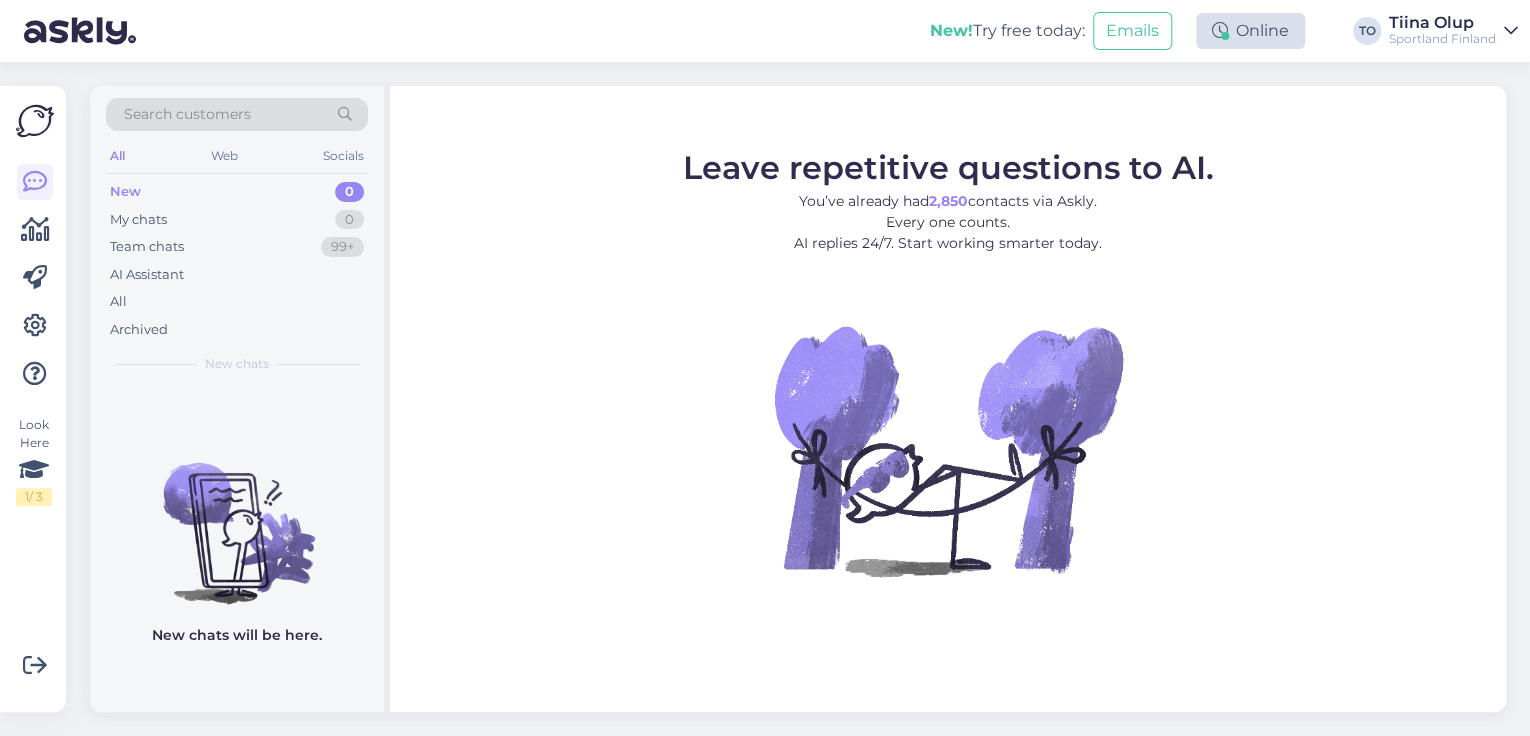 click on "Online" at bounding box center (1250, 31) 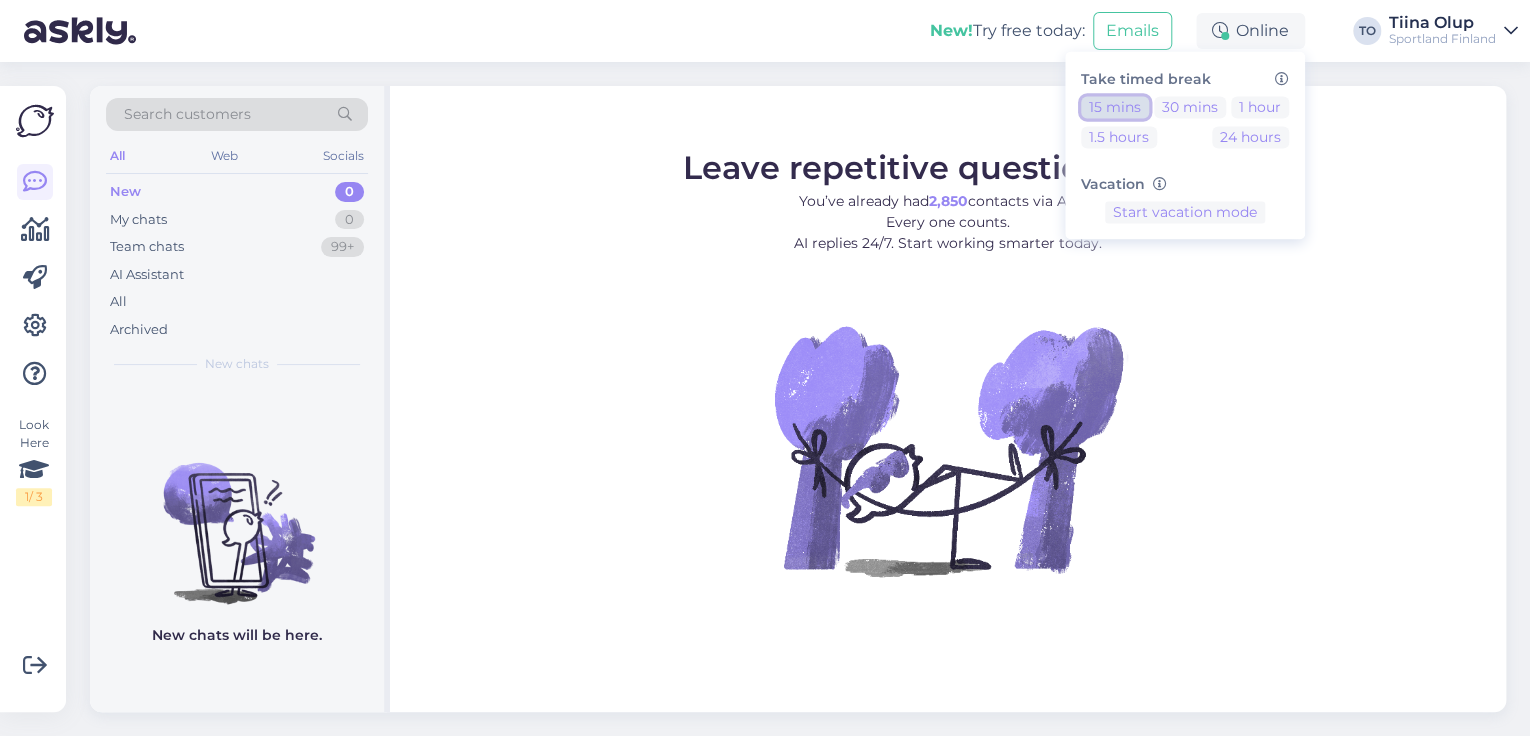 click on "15 mins" at bounding box center (1115, 107) 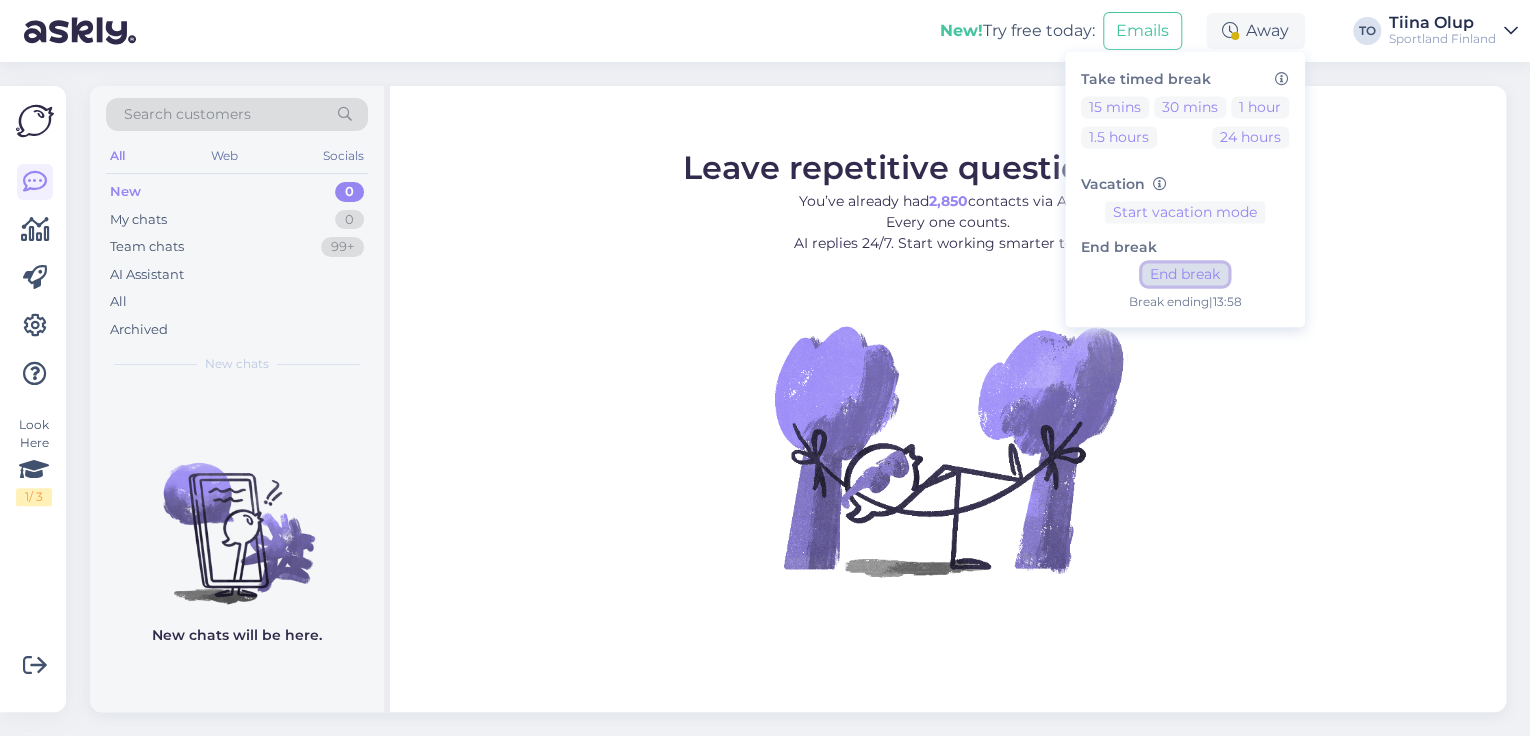 click on "End break" at bounding box center [1185, 275] 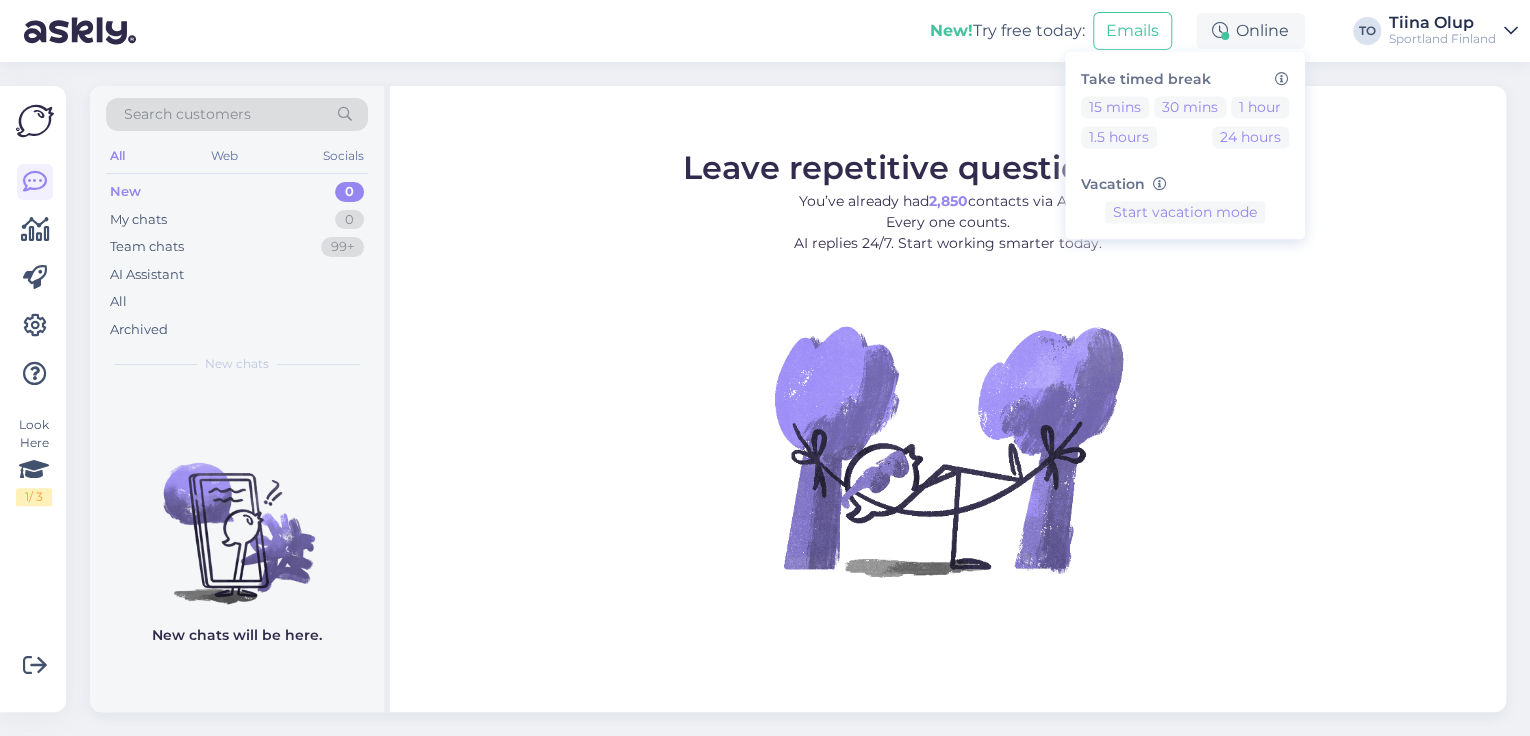 click on "Sportland Finland" at bounding box center (1442, 39) 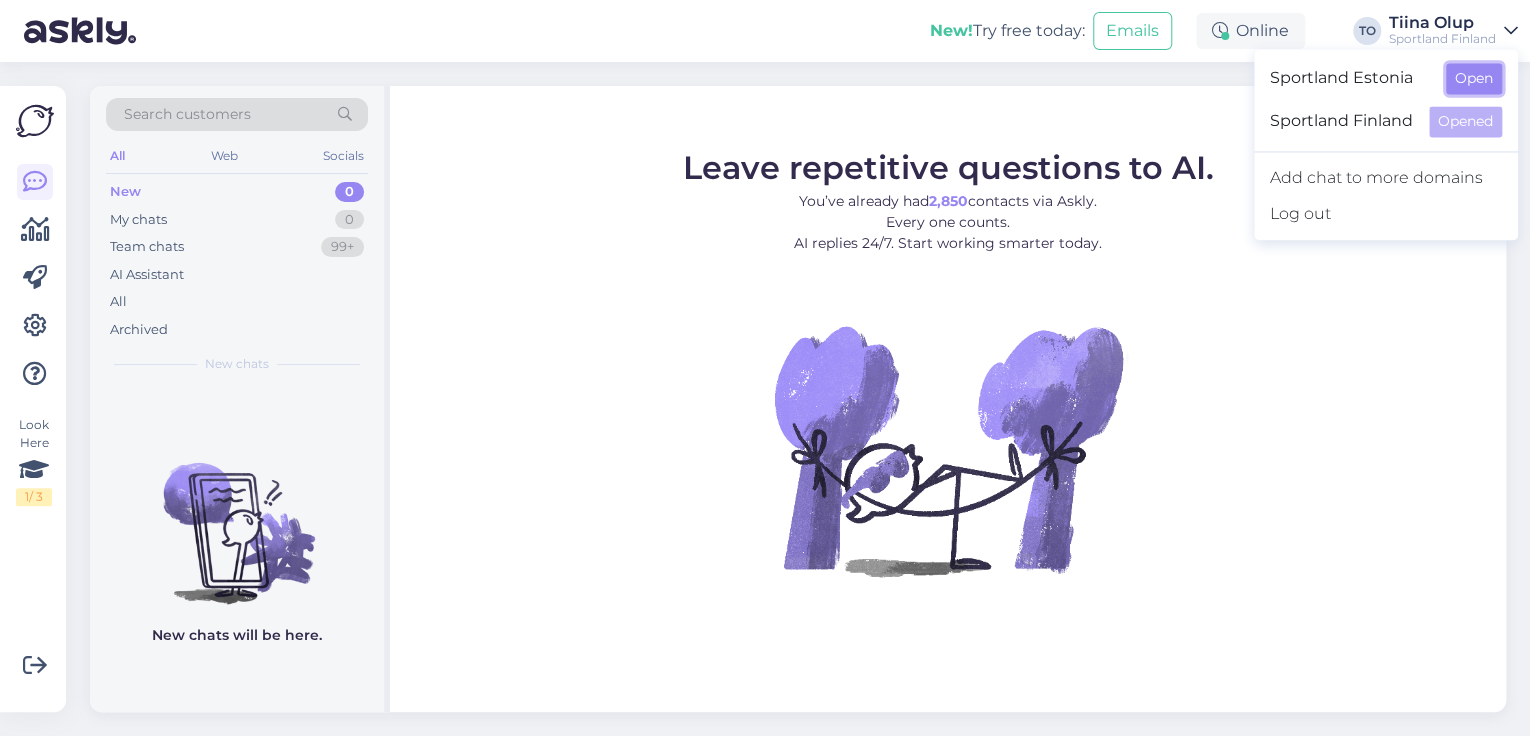 click on "Open" at bounding box center (1474, 78) 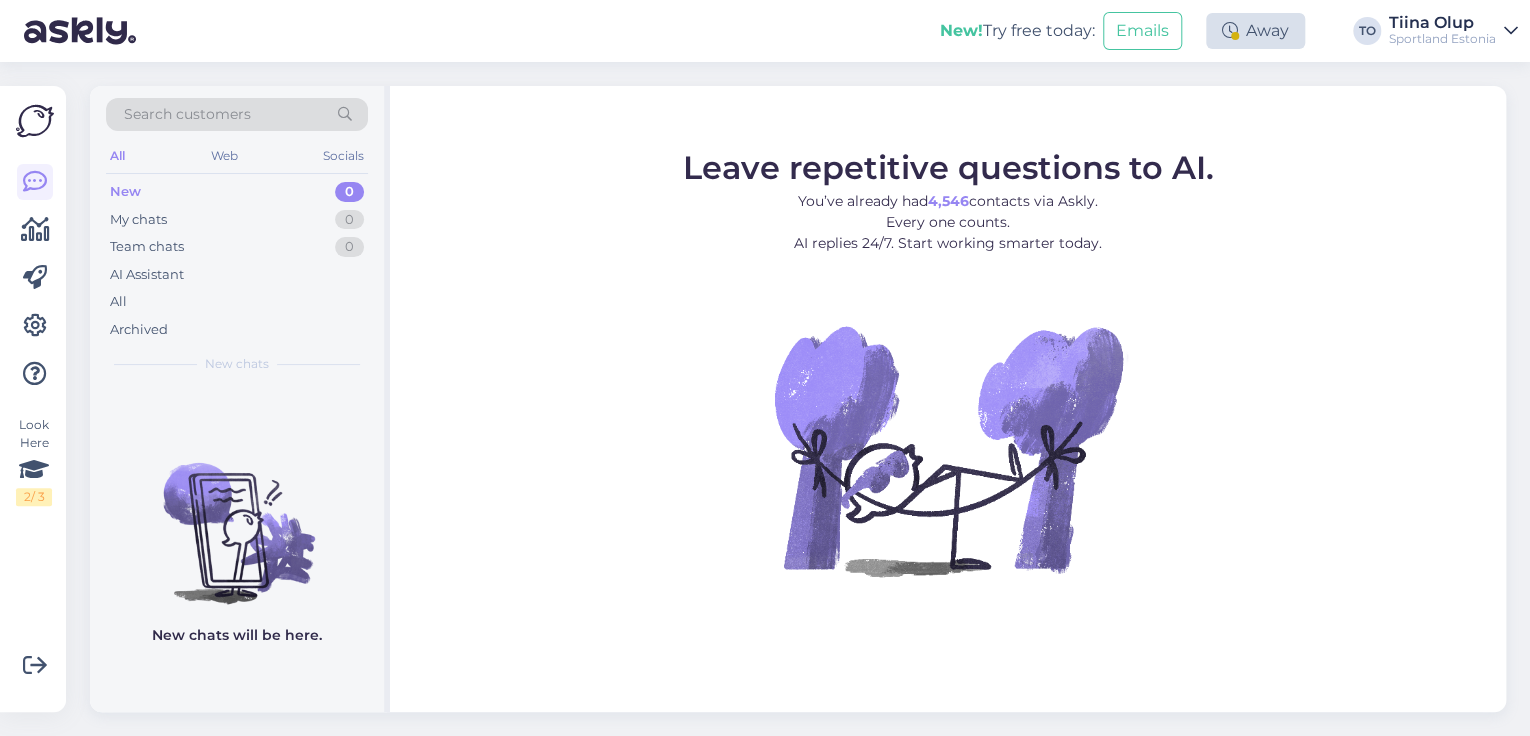 click on "Away" at bounding box center [1255, 31] 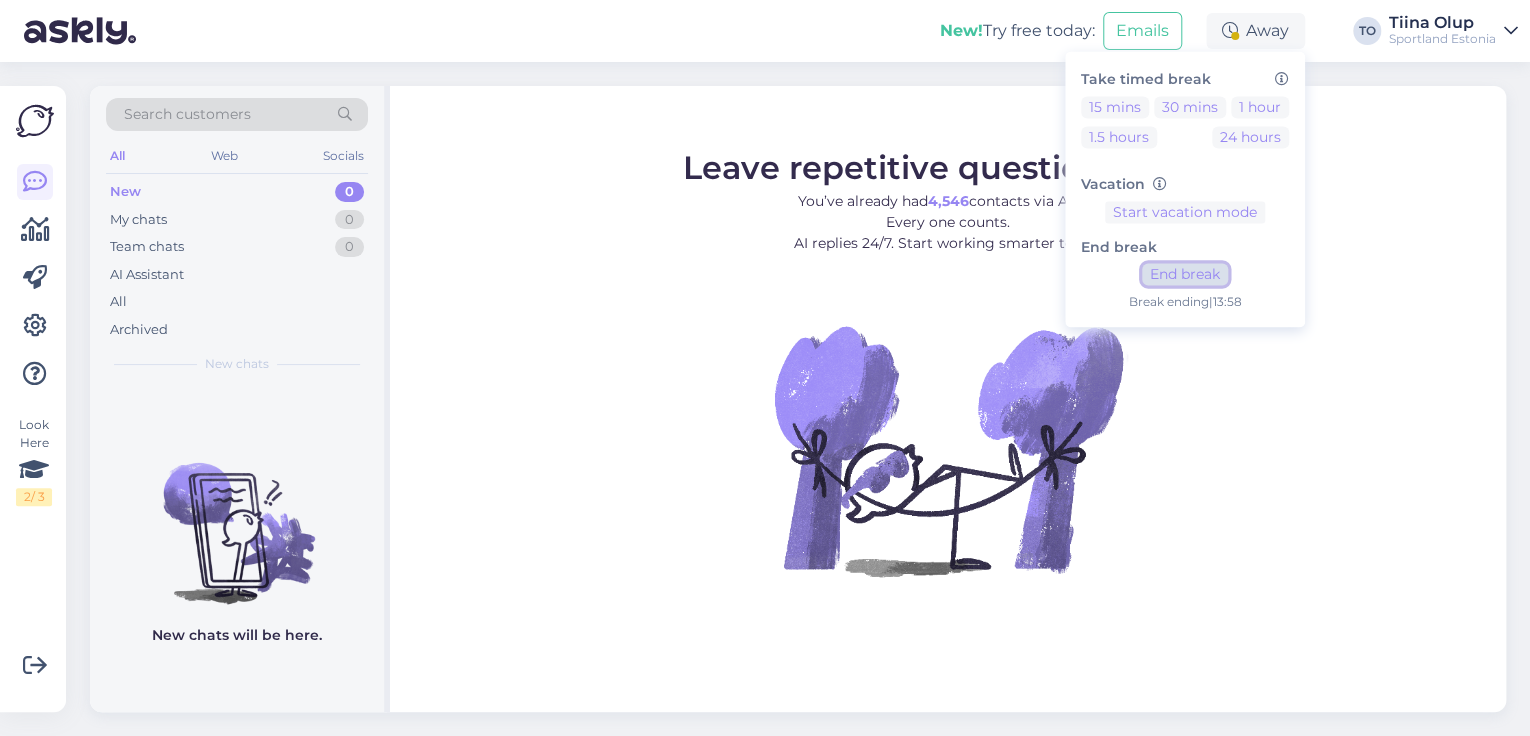 click on "End break" at bounding box center (1185, 275) 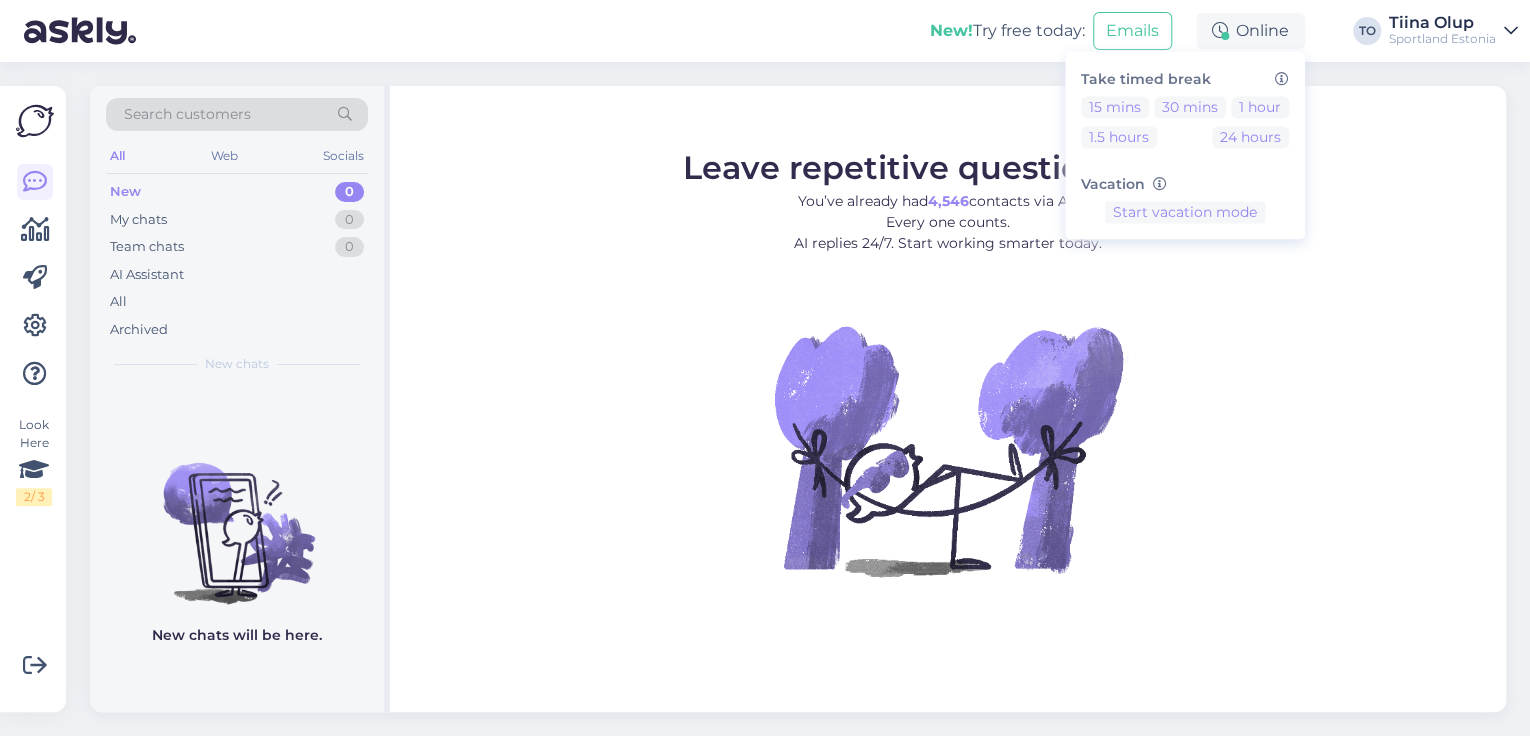 click on "Sportland Estonia" at bounding box center (1442, 39) 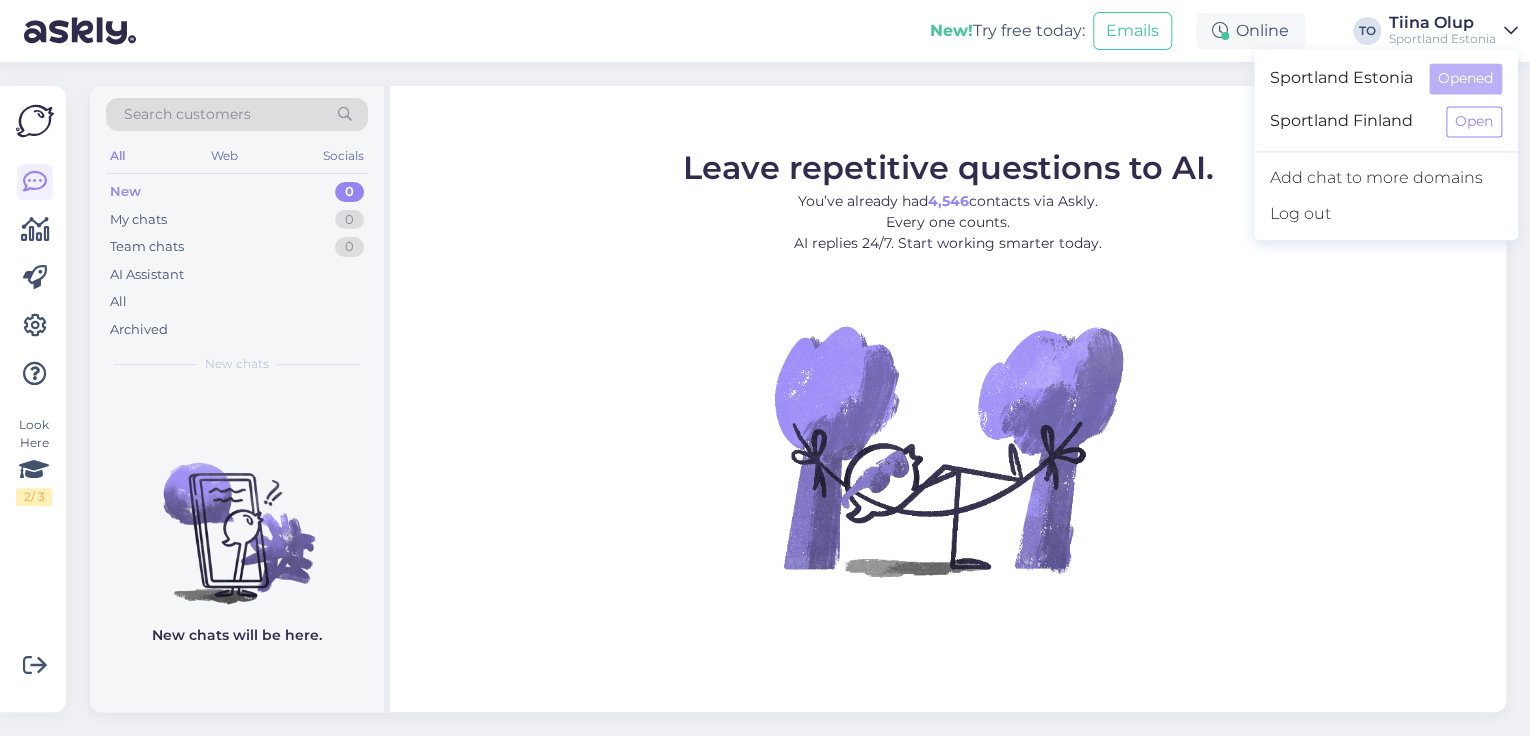 click on "New!  Try free today: Emails Online Take timed break 15 mins 30 mins 1 hour 1.5 hours 24 hours Vacation Start vacation mode TO [FIRST] [LAST] Sportland Estonia Sportland Estonia Opened Sportland Finland Open Add chat to more domains Log out" at bounding box center [765, 31] 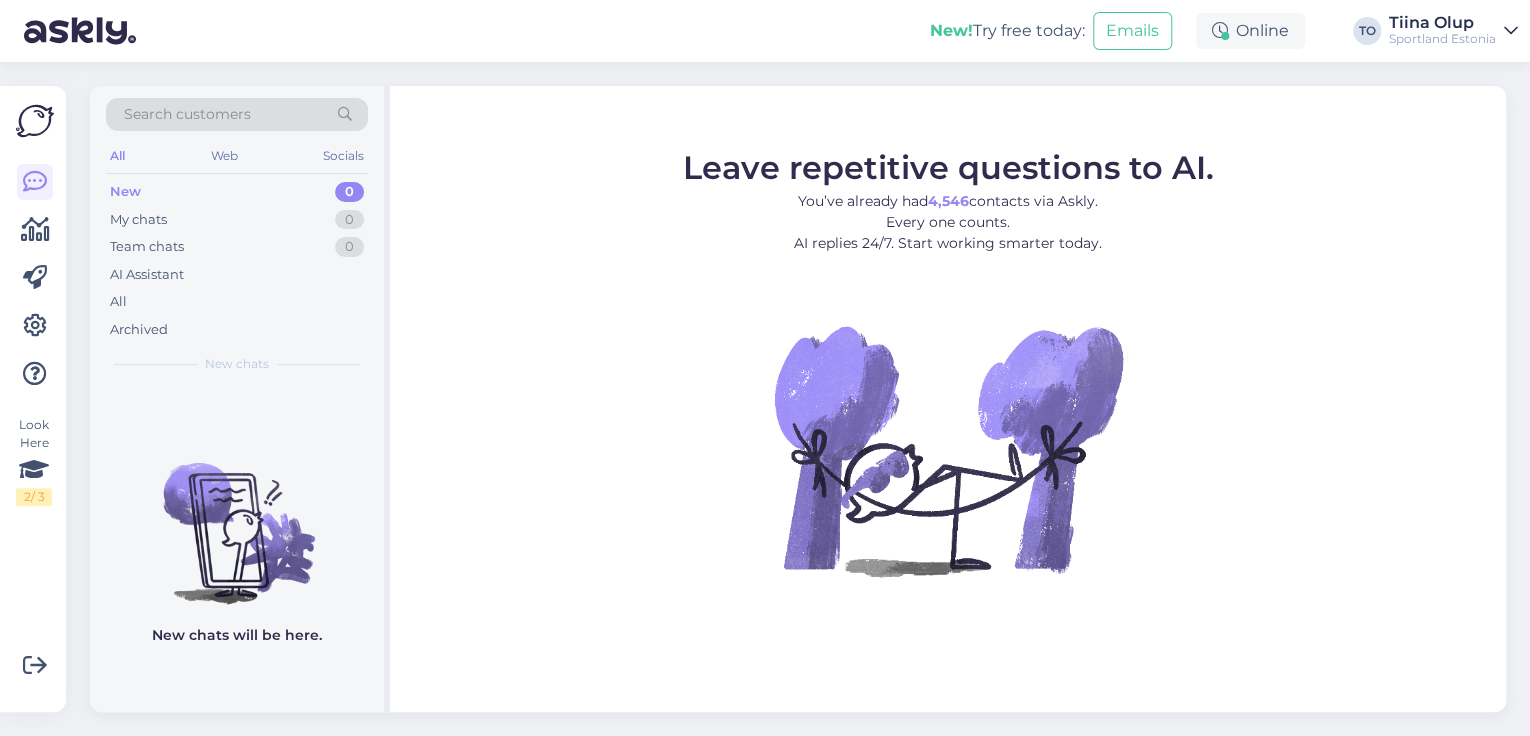 click on "Sportland Estonia" at bounding box center [1442, 39] 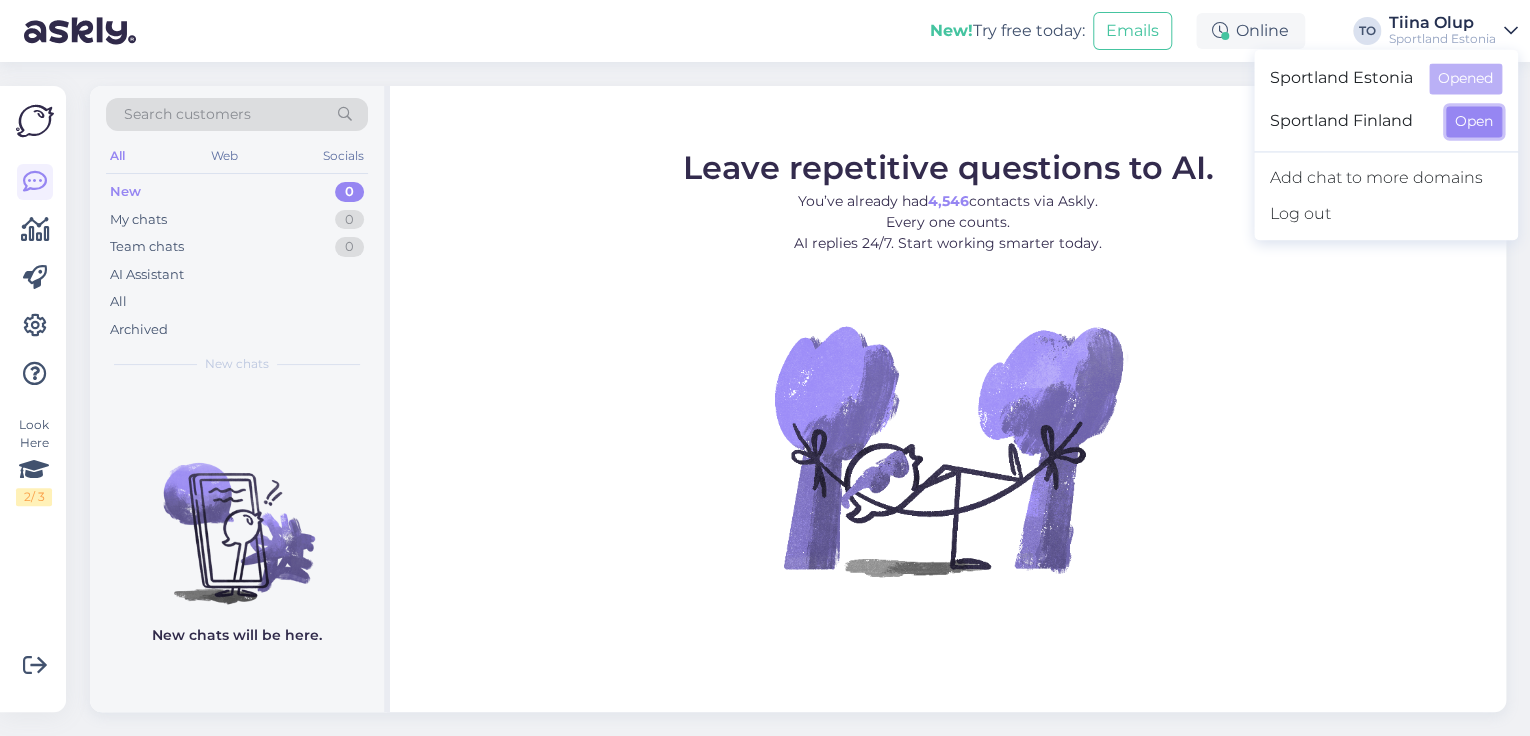 click on "Open" at bounding box center [1474, 121] 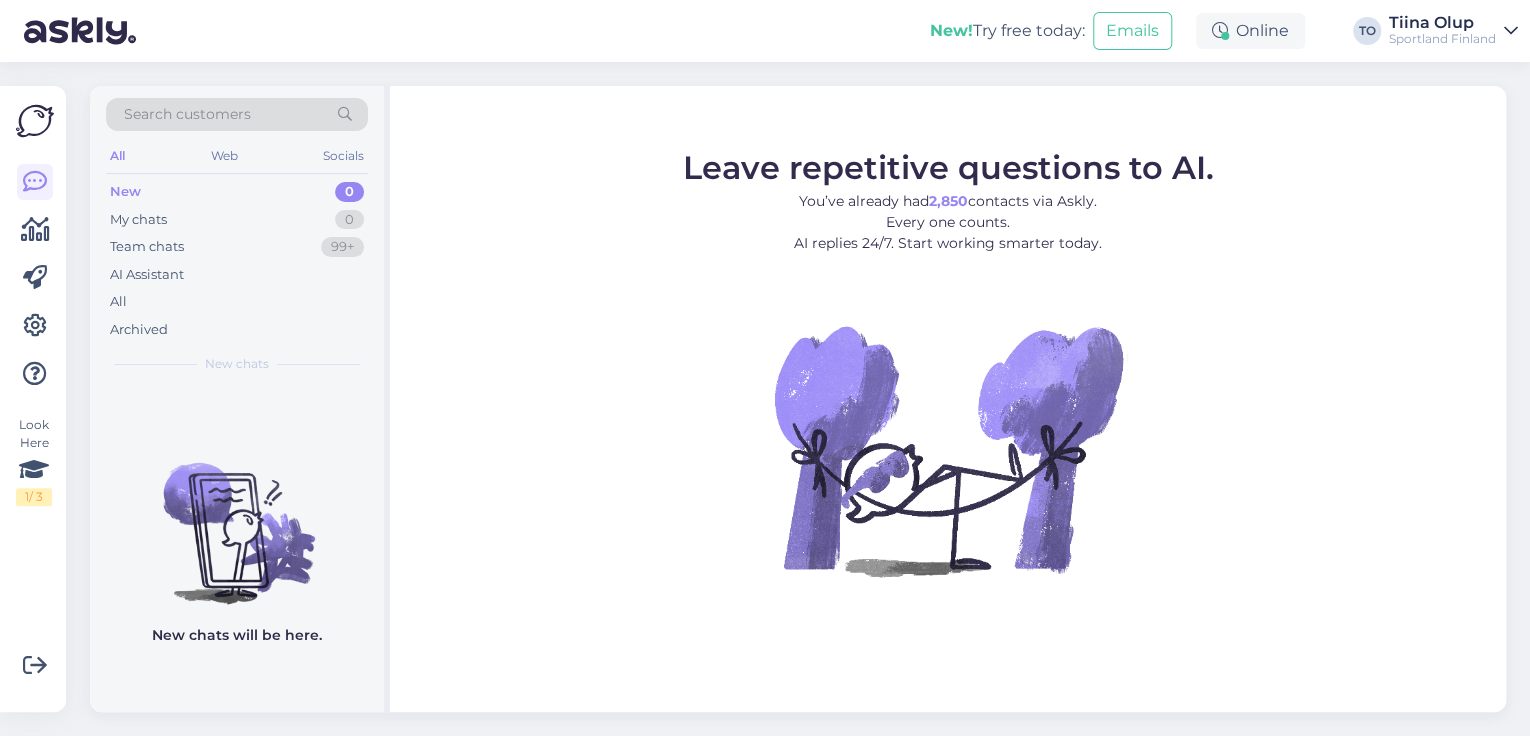 click on "New!  Try free today: Emails Online TO [FIRST] [LAST] Sportland Finland" at bounding box center [765, 31] 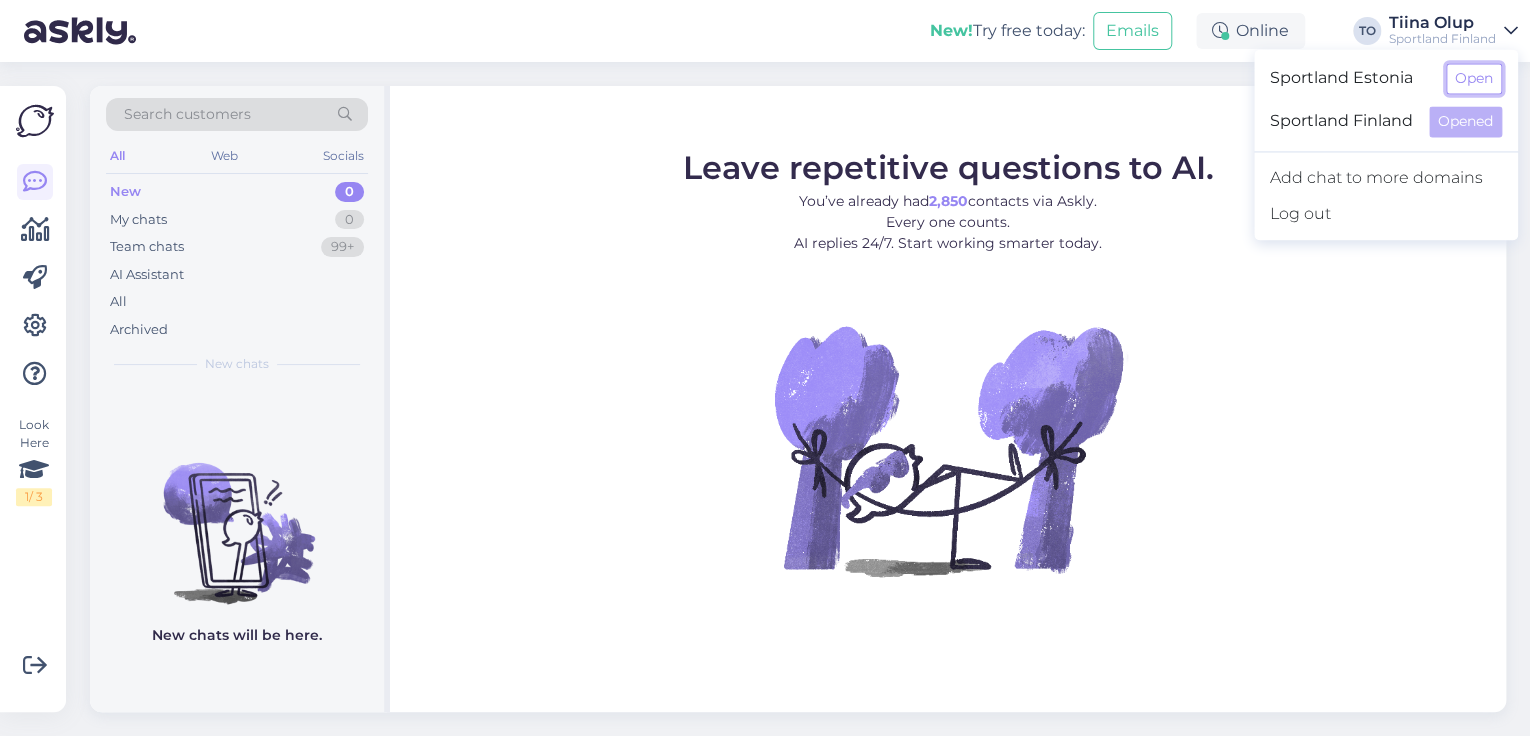 click on "Open" at bounding box center (1474, 78) 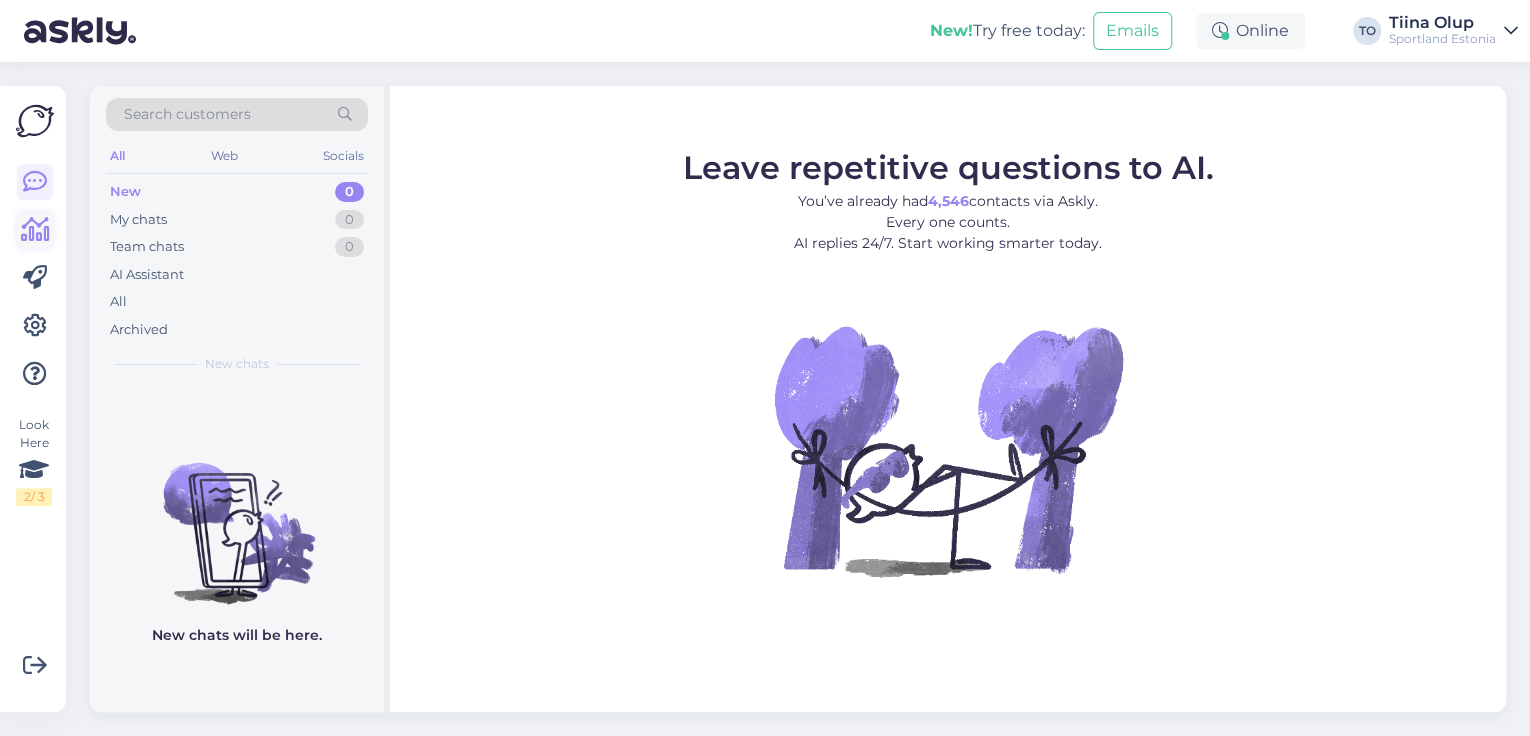 click at bounding box center [35, 230] 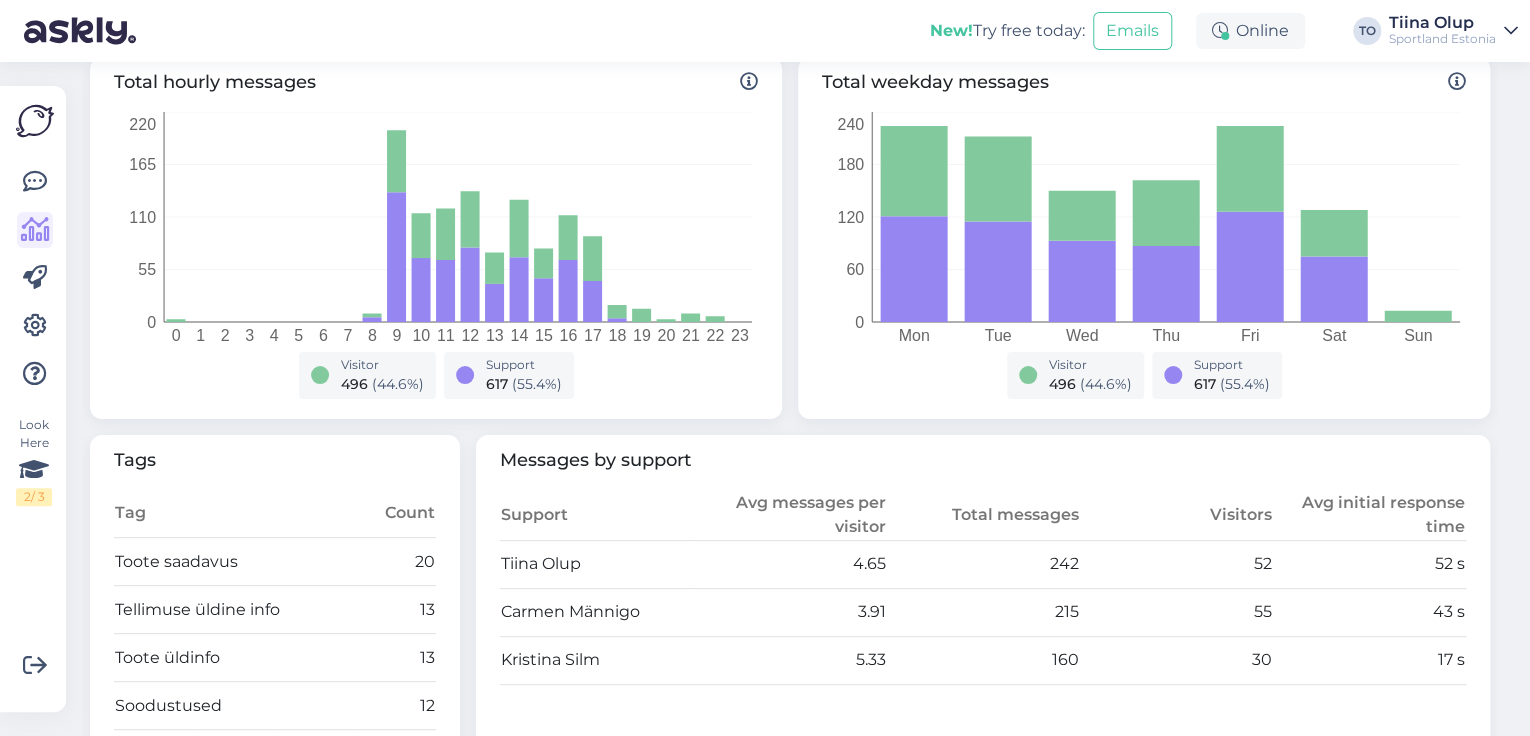 scroll, scrollTop: 80, scrollLeft: 0, axis: vertical 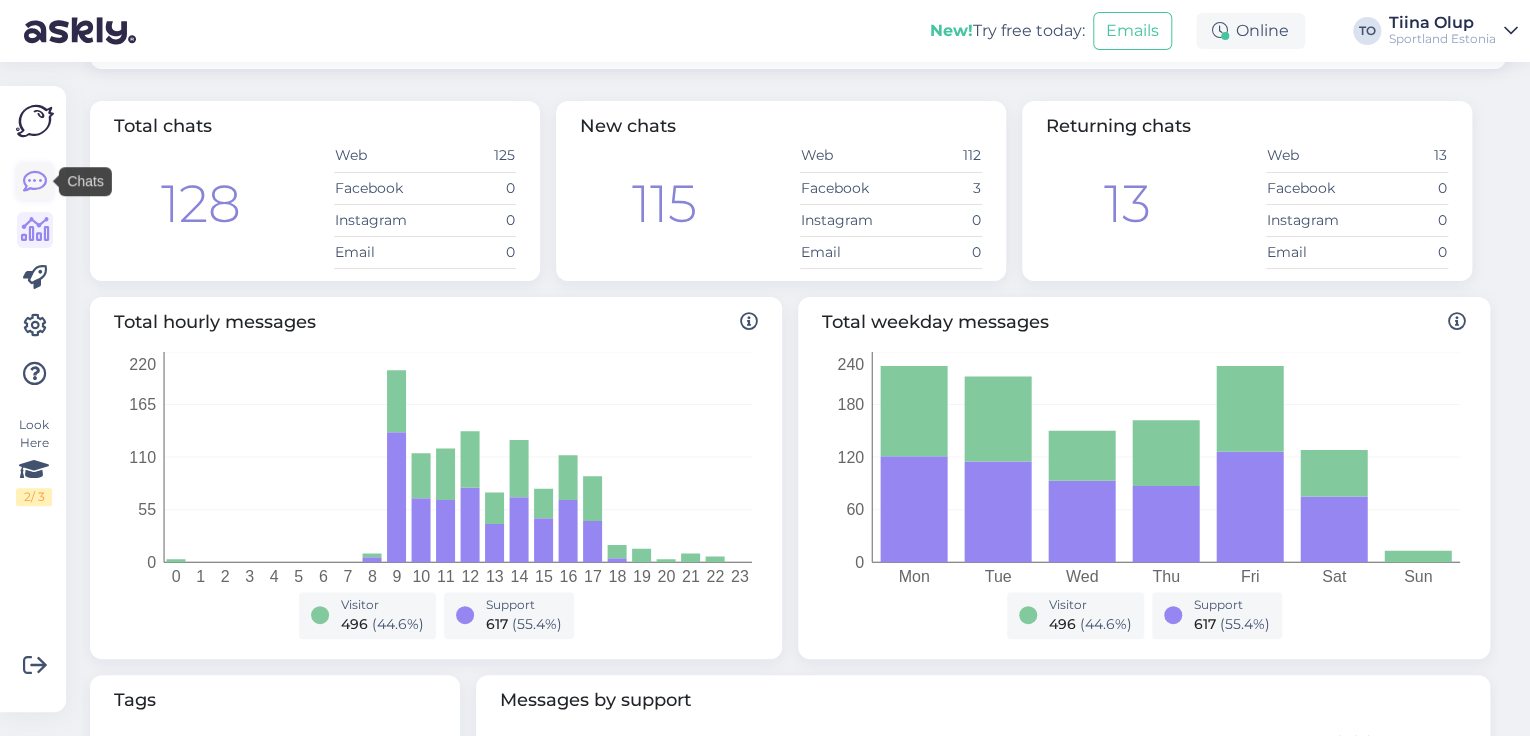 click at bounding box center (35, 182) 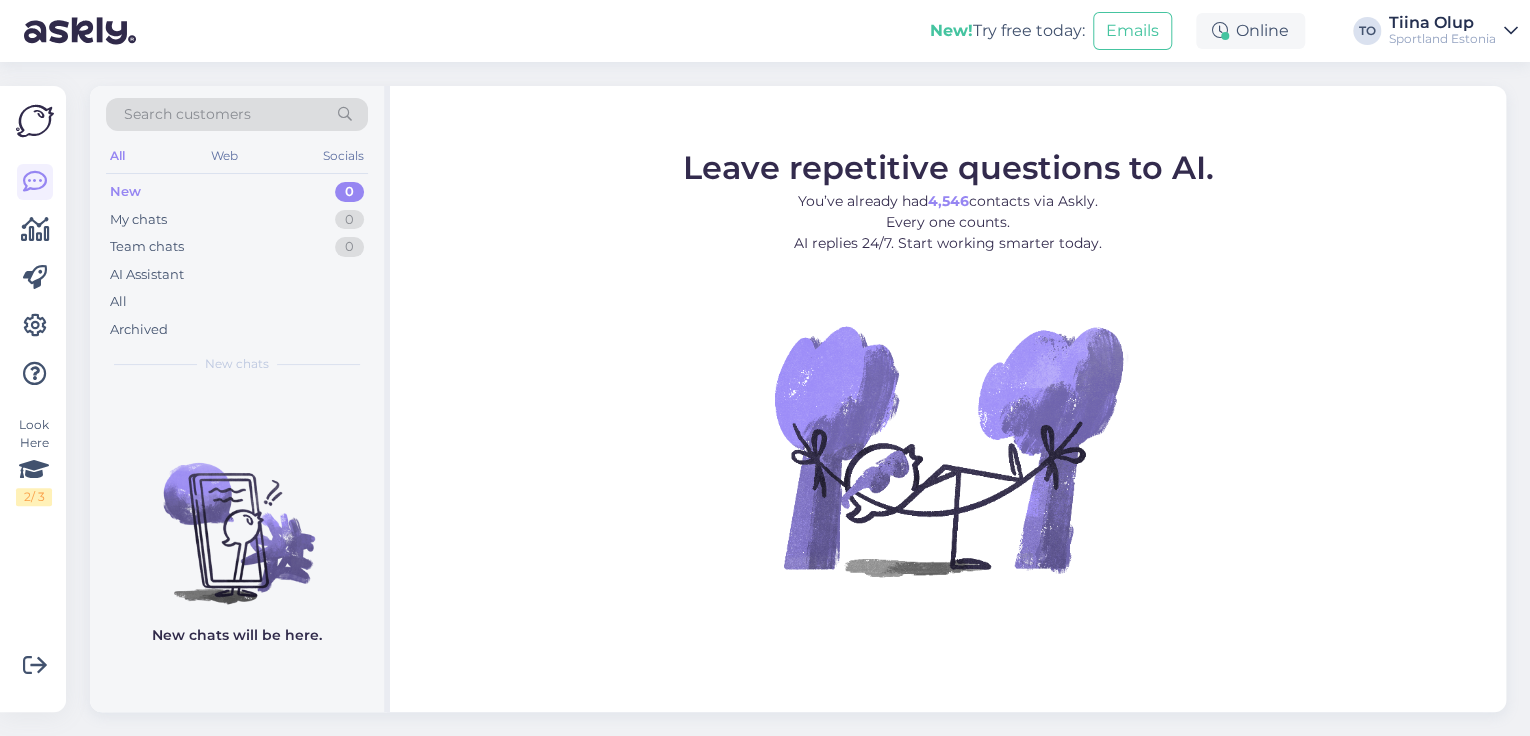 click on "Sportland Estonia" at bounding box center [1442, 39] 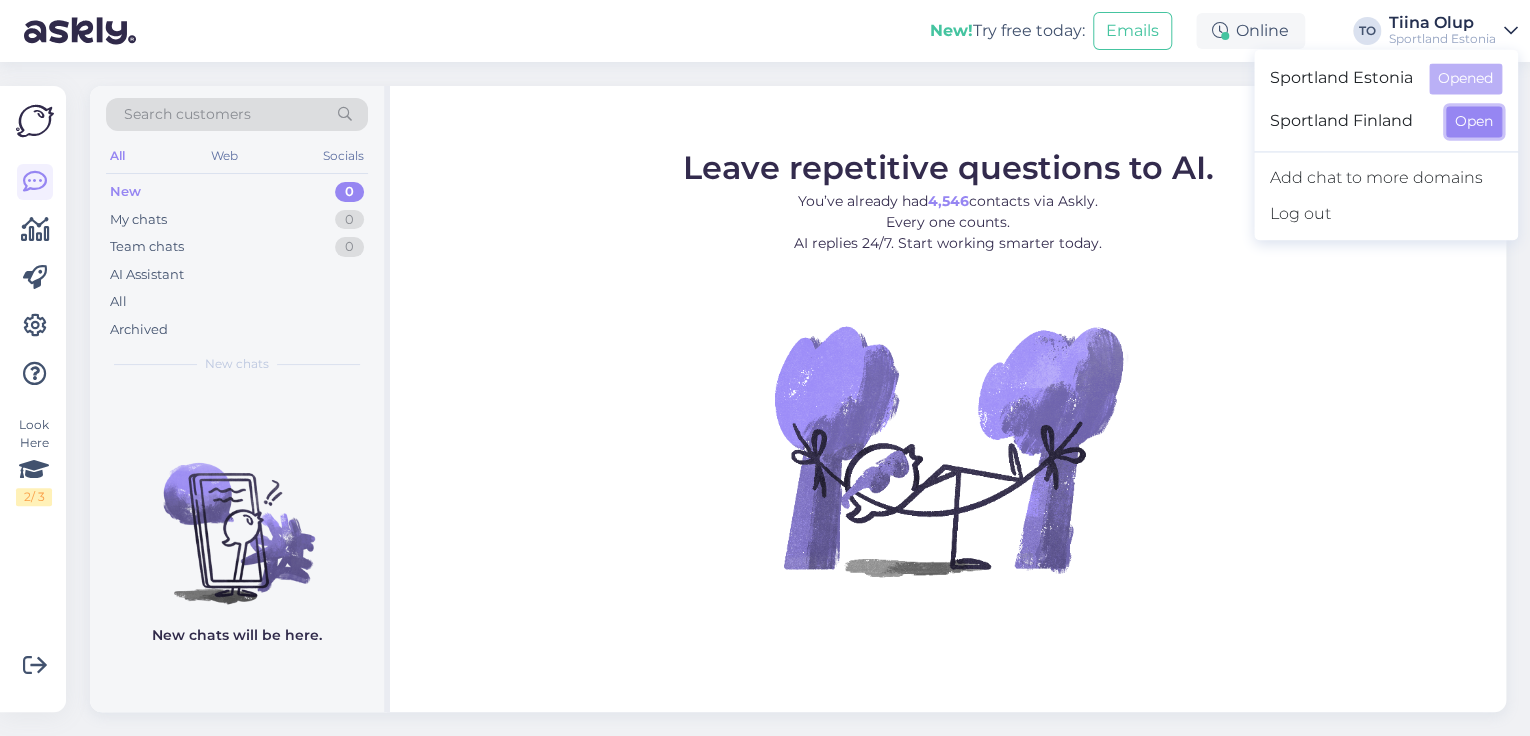 click on "Open" at bounding box center (1474, 121) 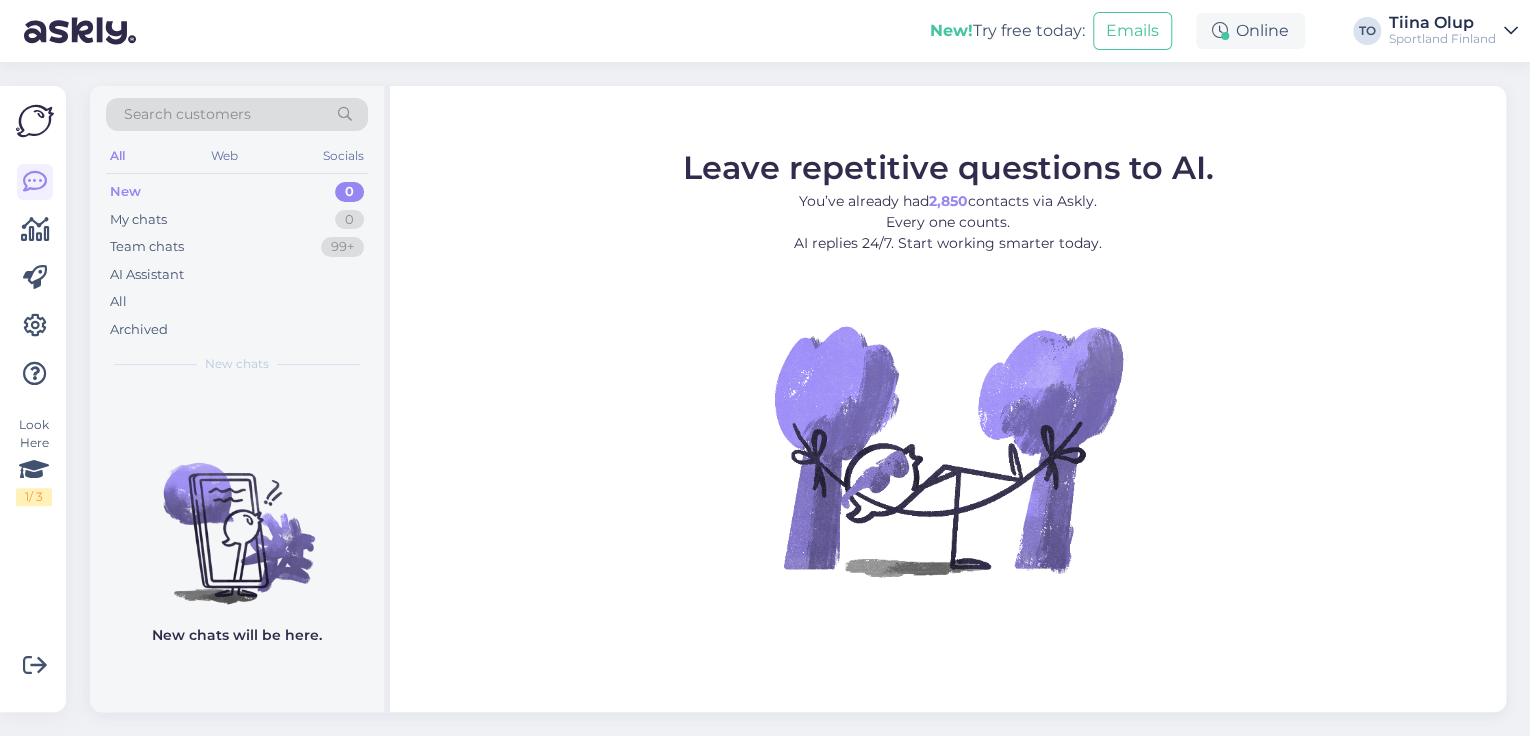 click on "Sportland Finland" at bounding box center [1442, 39] 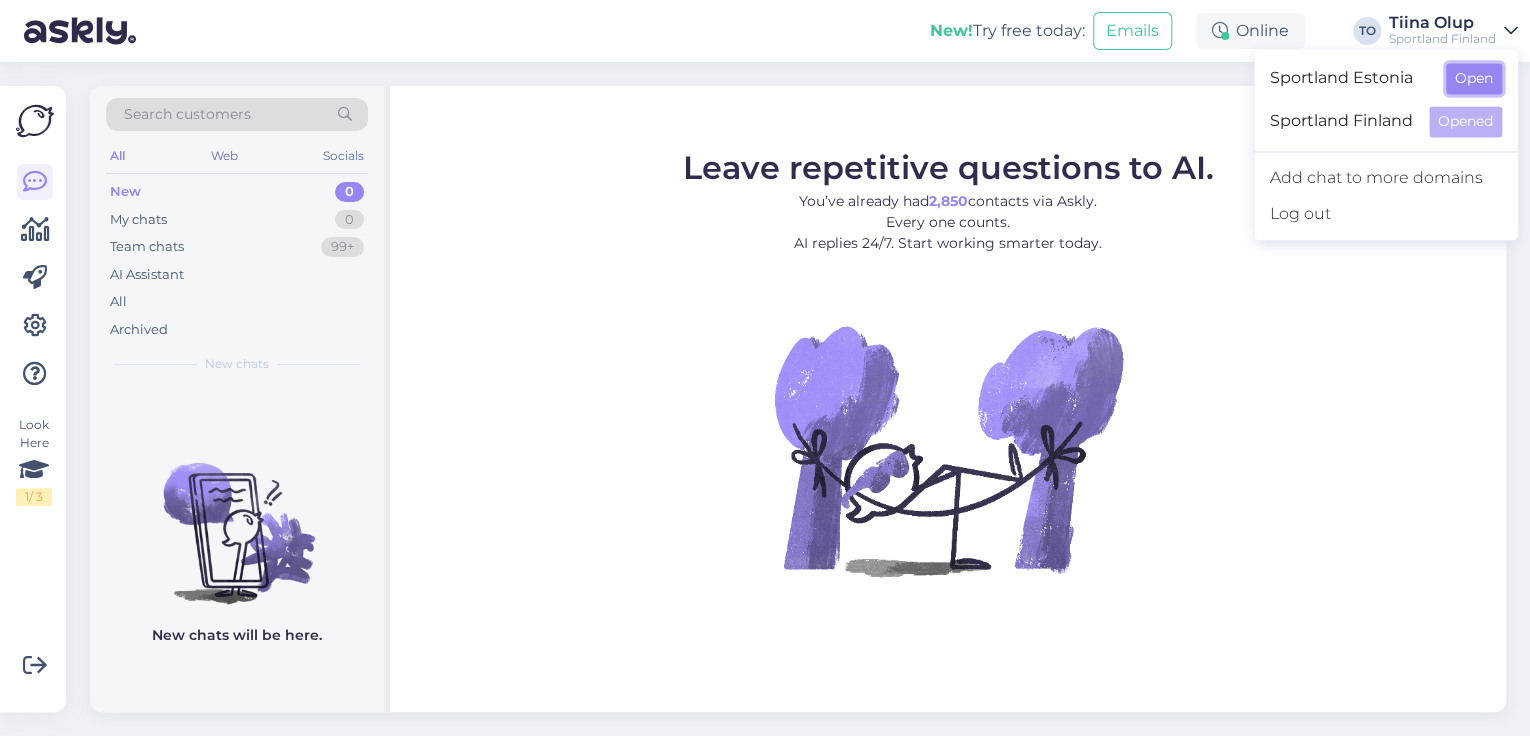 click on "Open" at bounding box center (1474, 78) 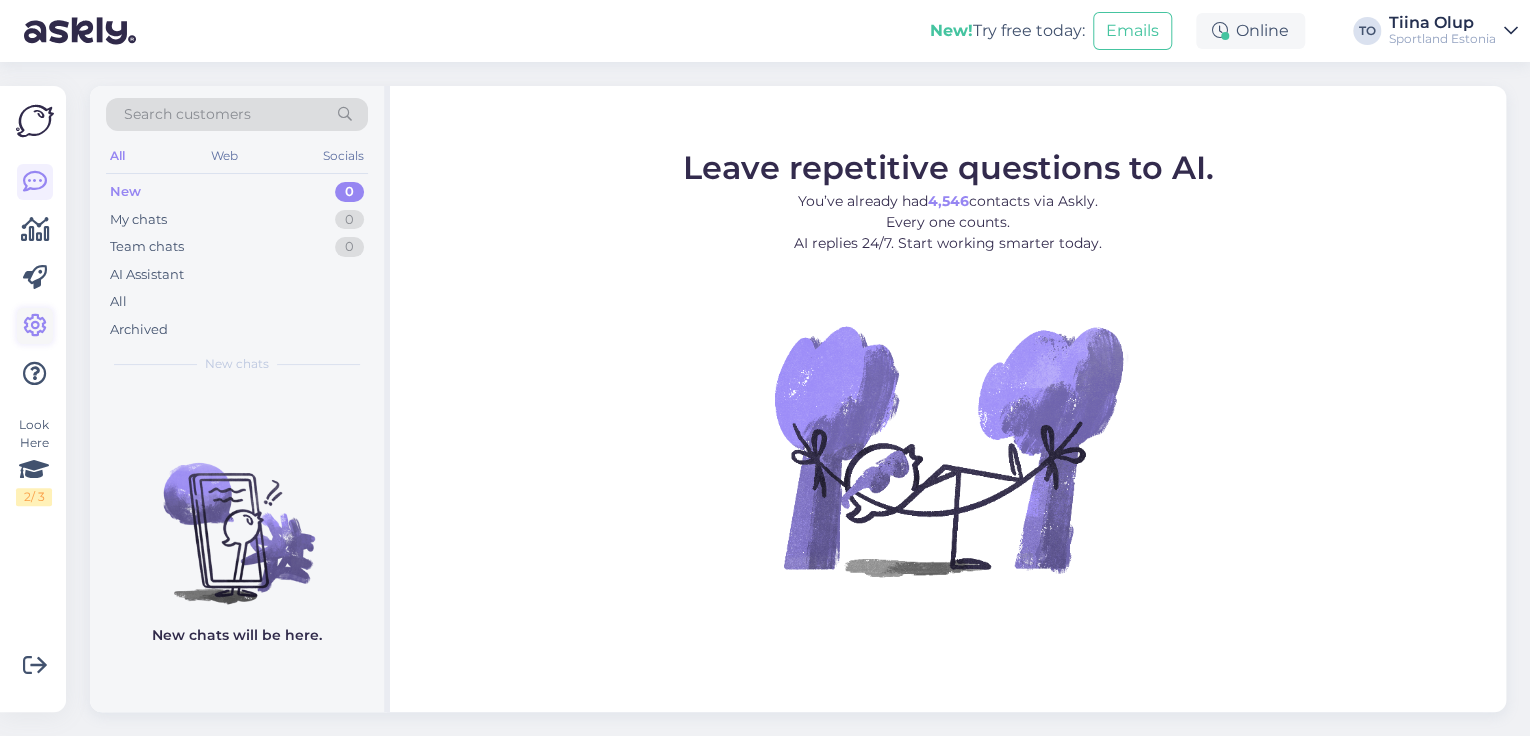 click at bounding box center [35, 326] 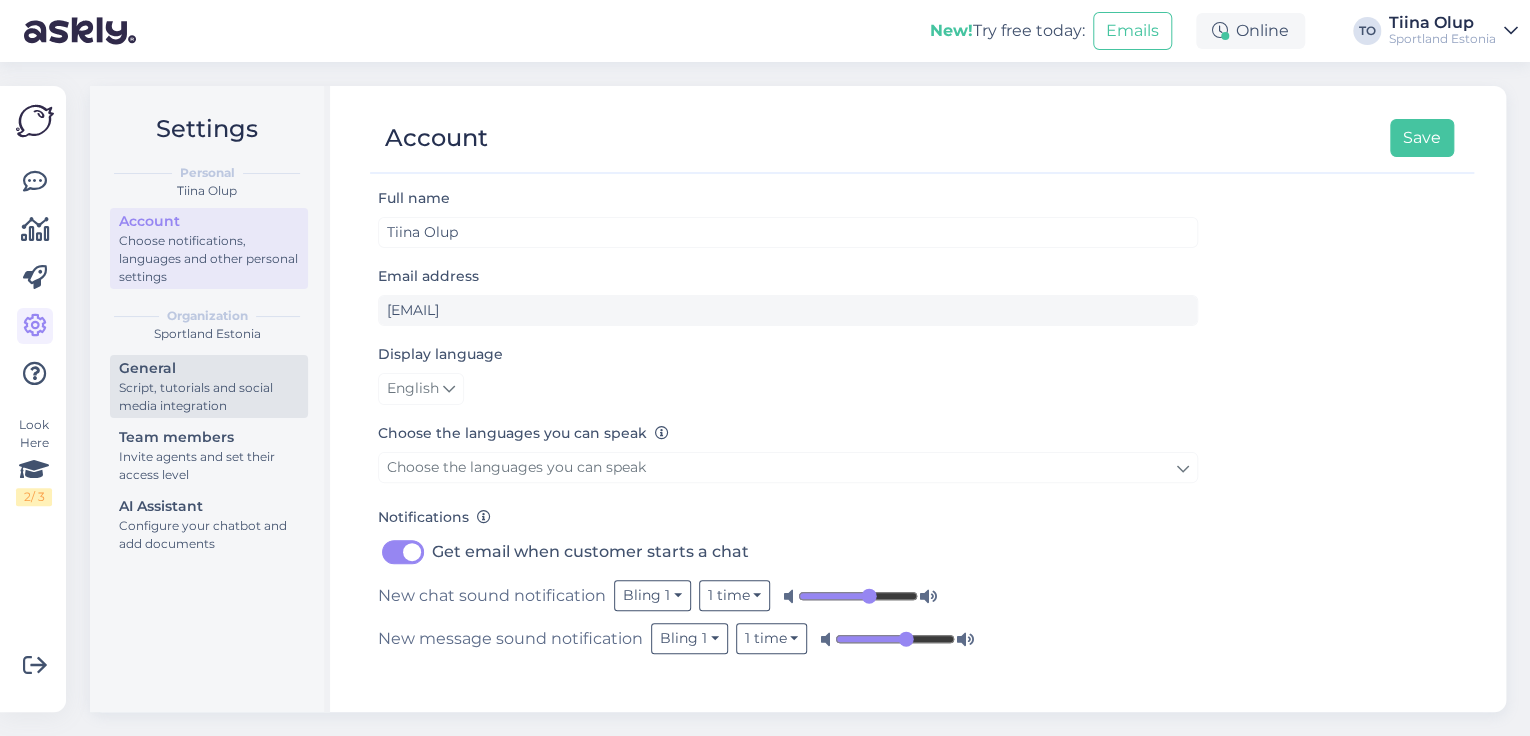 click on "Script, tutorials and social media integration" at bounding box center (209, 397) 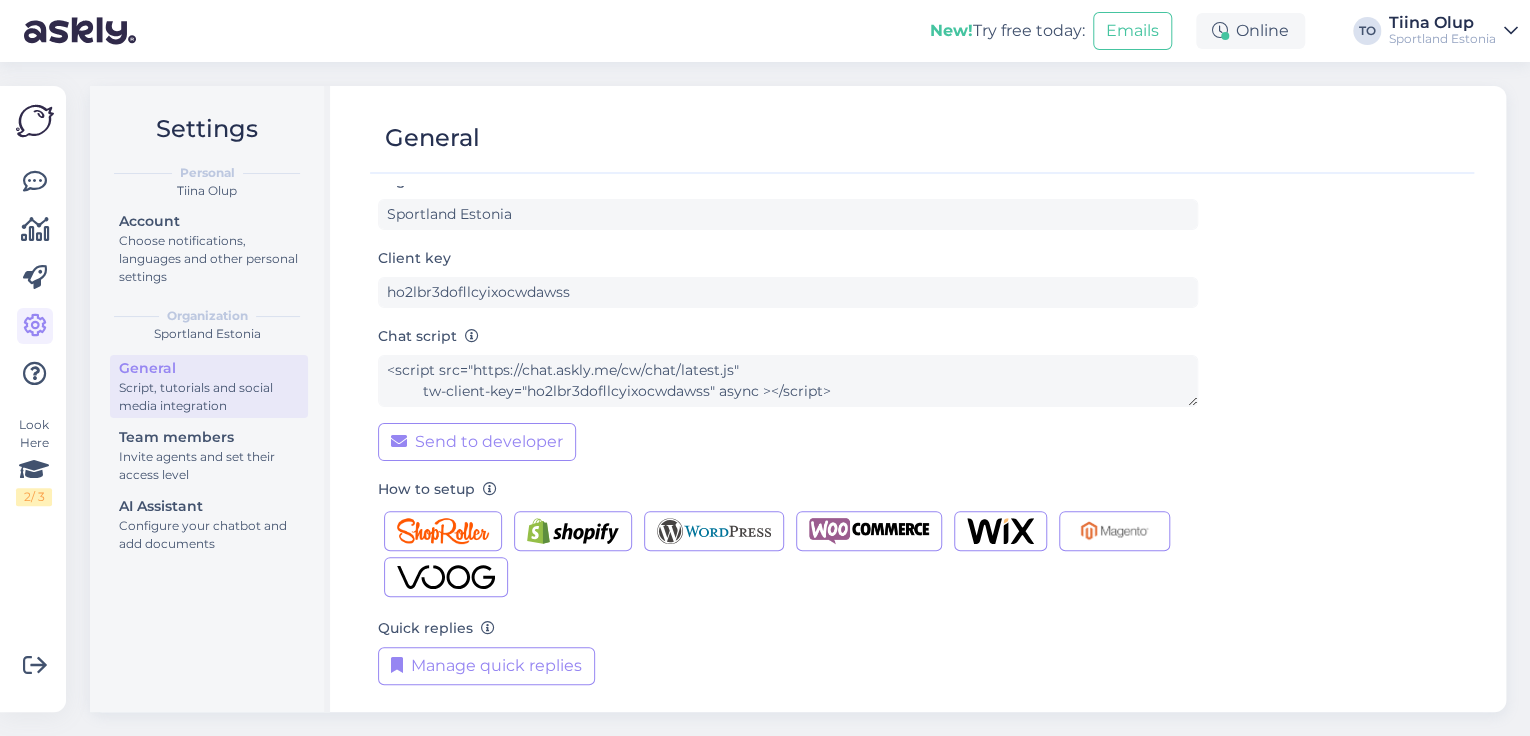 scroll, scrollTop: 24, scrollLeft: 0, axis: vertical 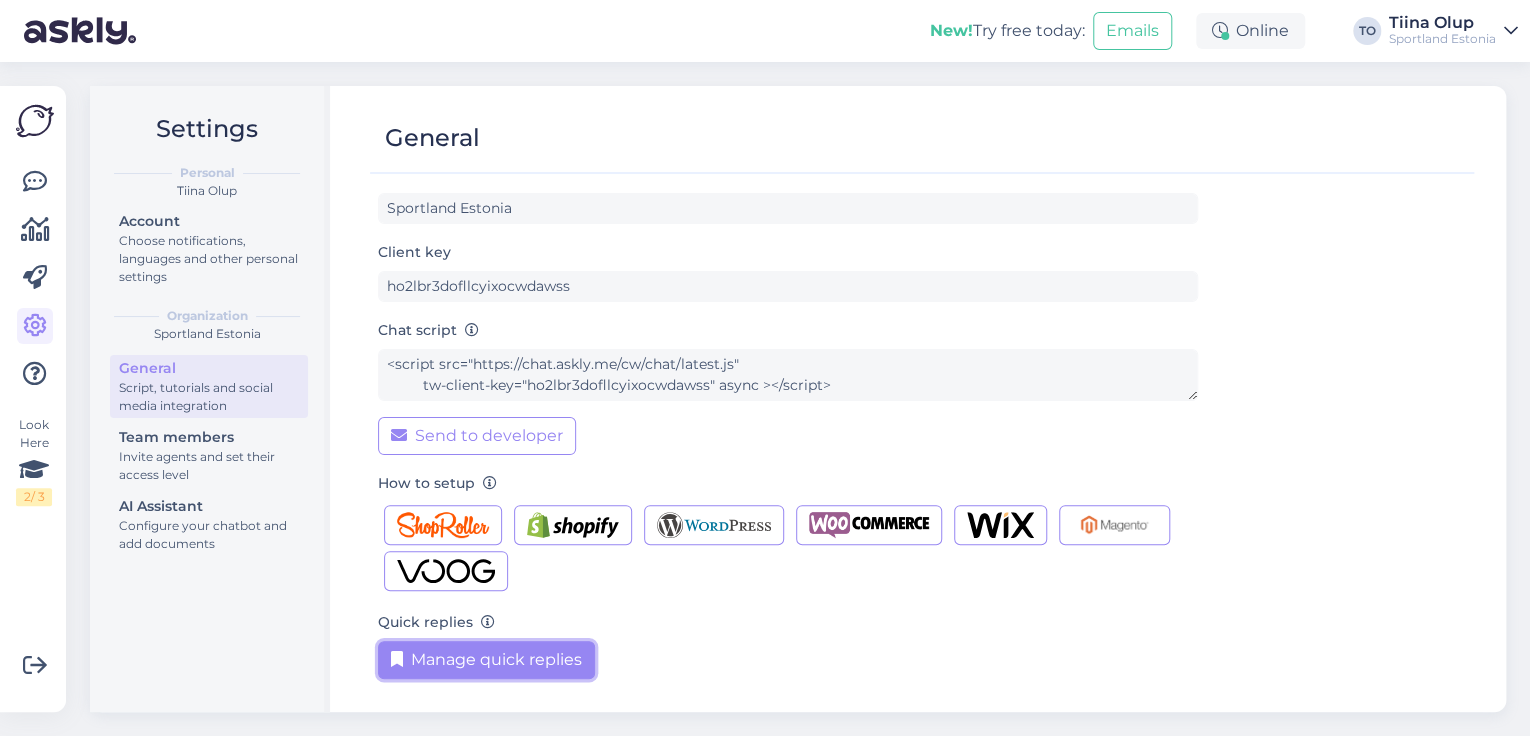 click on "Manage quick replies" at bounding box center (486, 660) 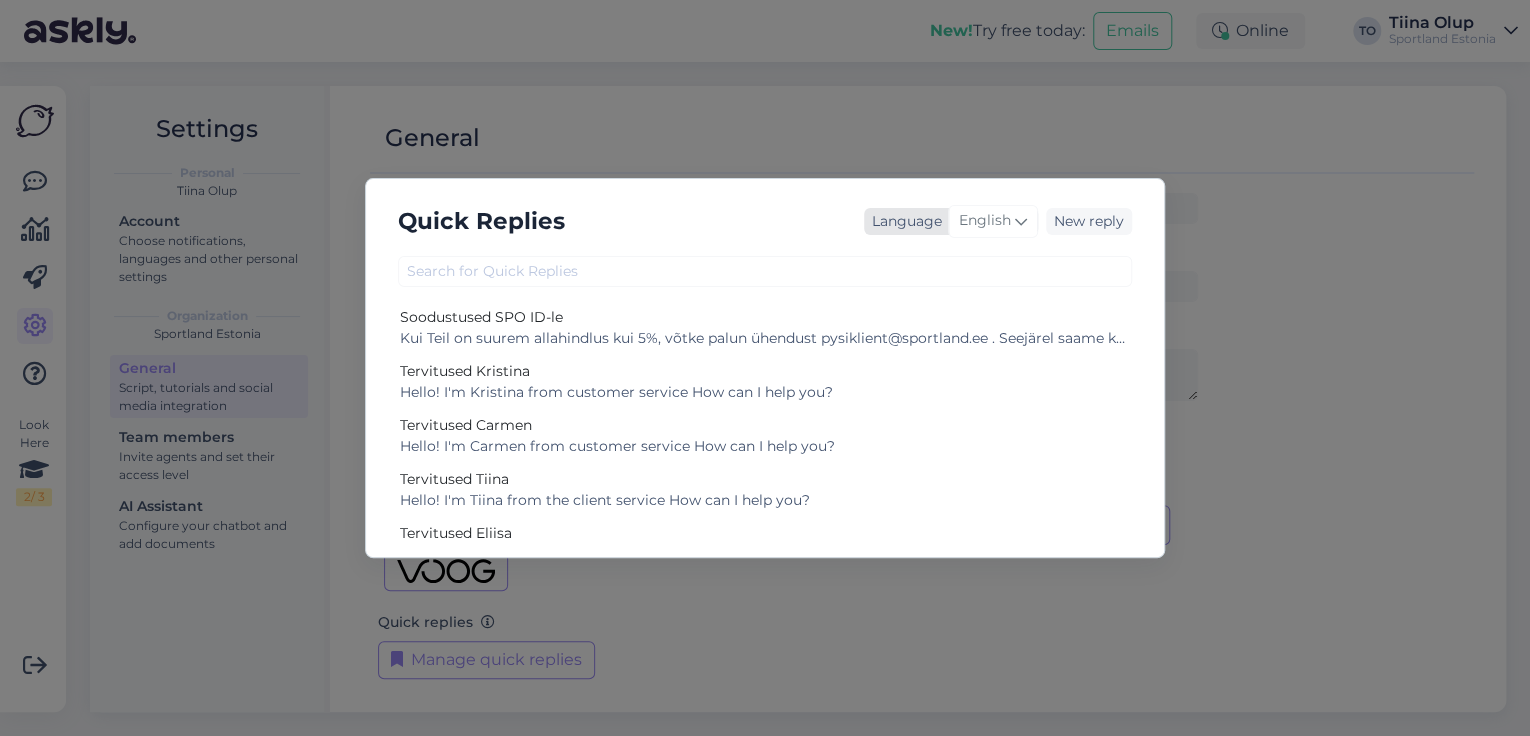 click on "English" at bounding box center [985, 221] 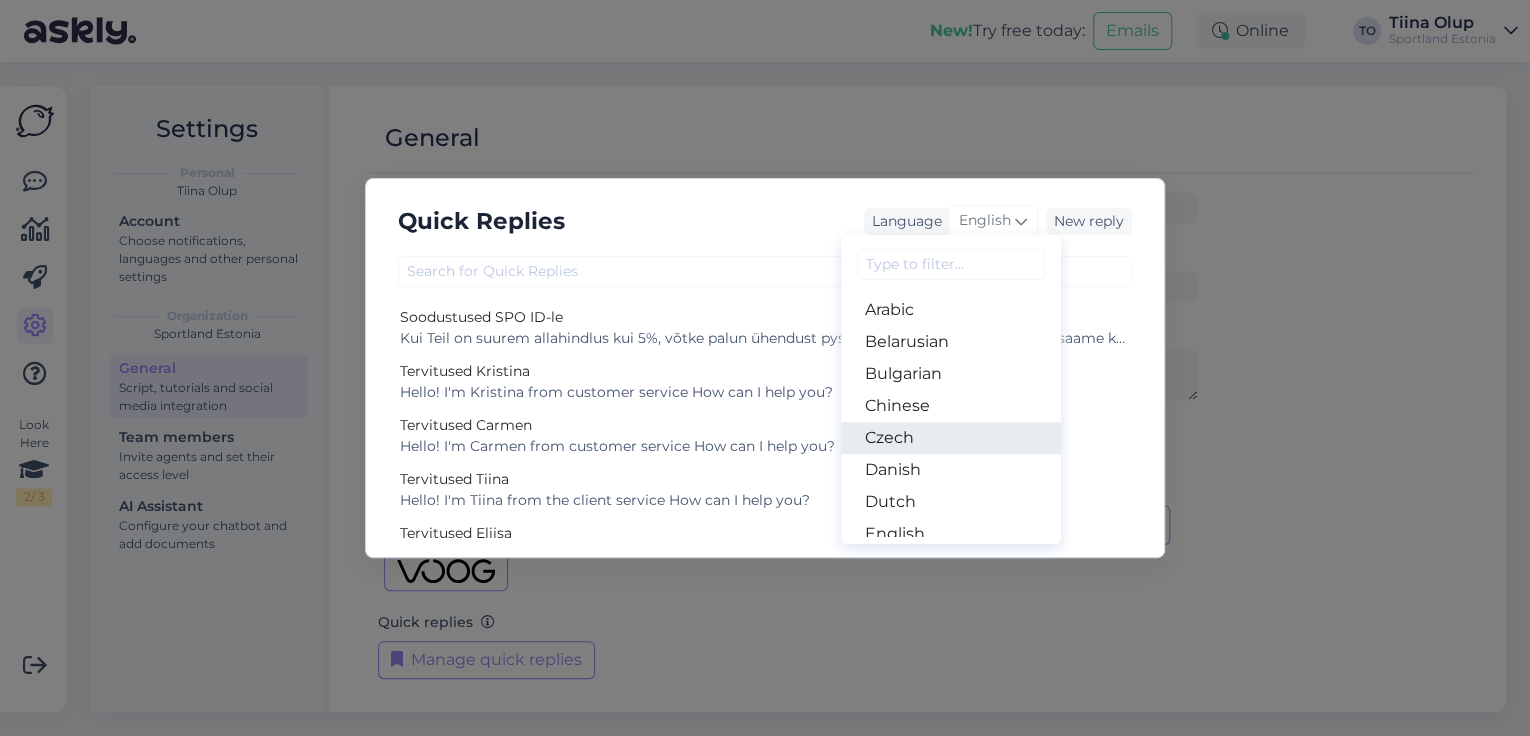 scroll, scrollTop: 240, scrollLeft: 0, axis: vertical 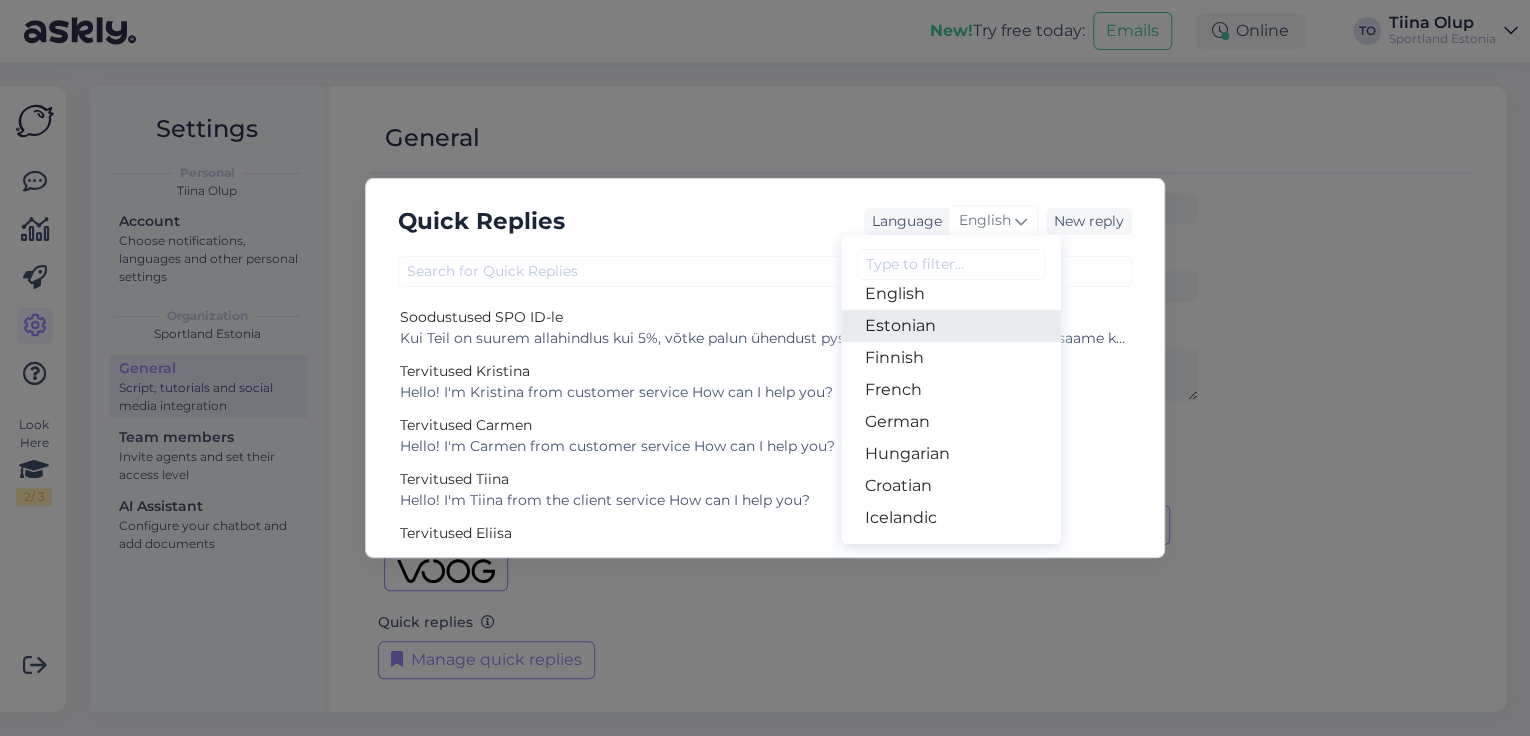 click on "Estonian" at bounding box center [951, 326] 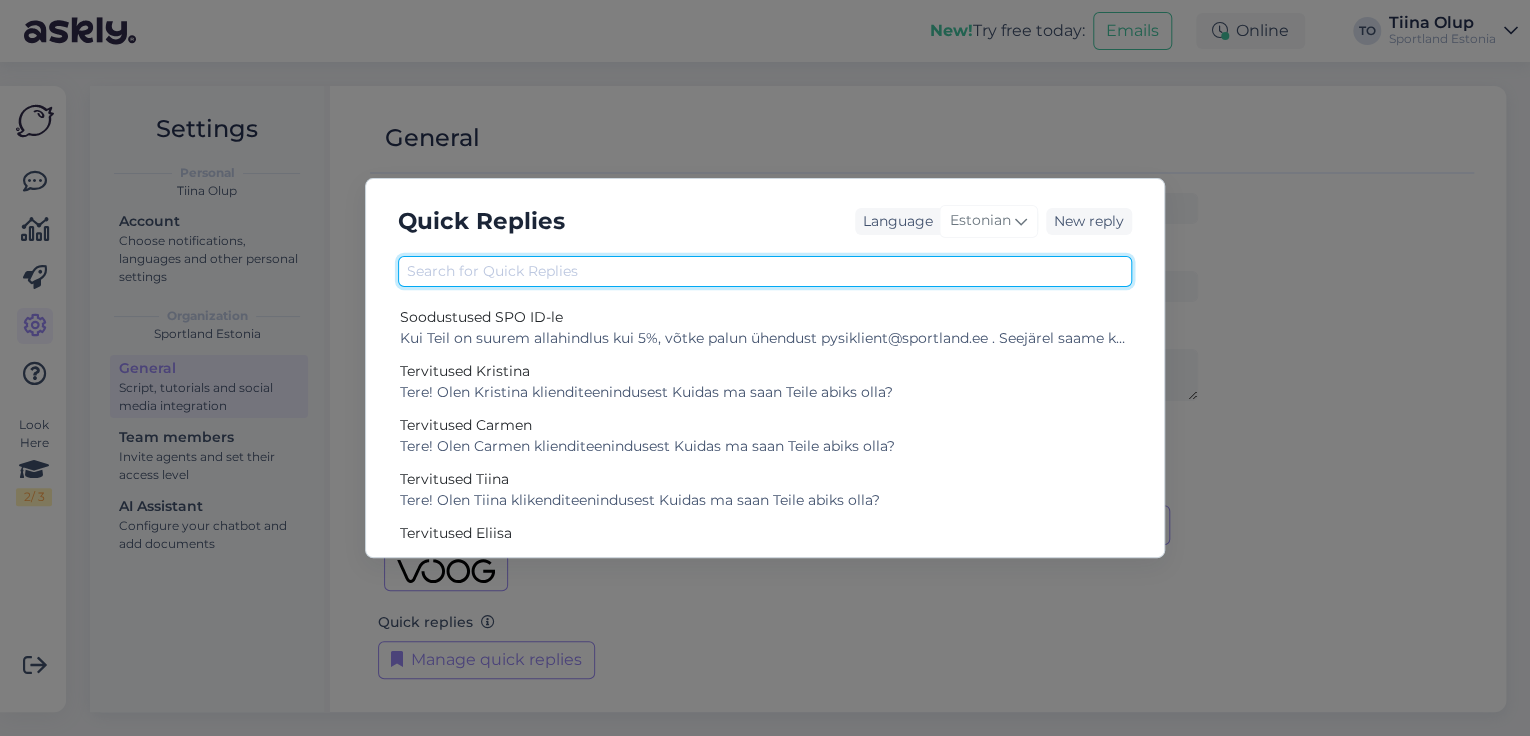 click at bounding box center [765, 271] 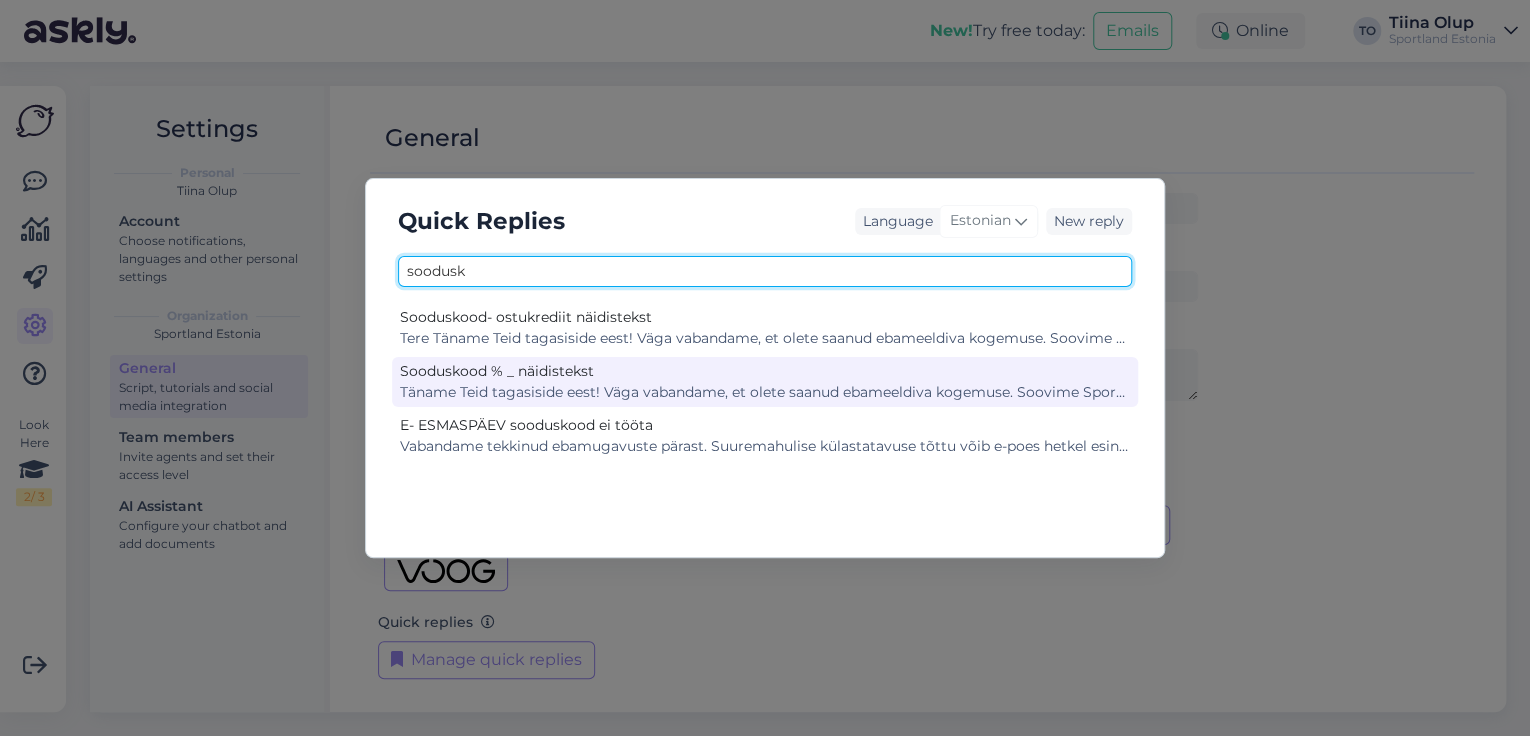 type on "soodusk" 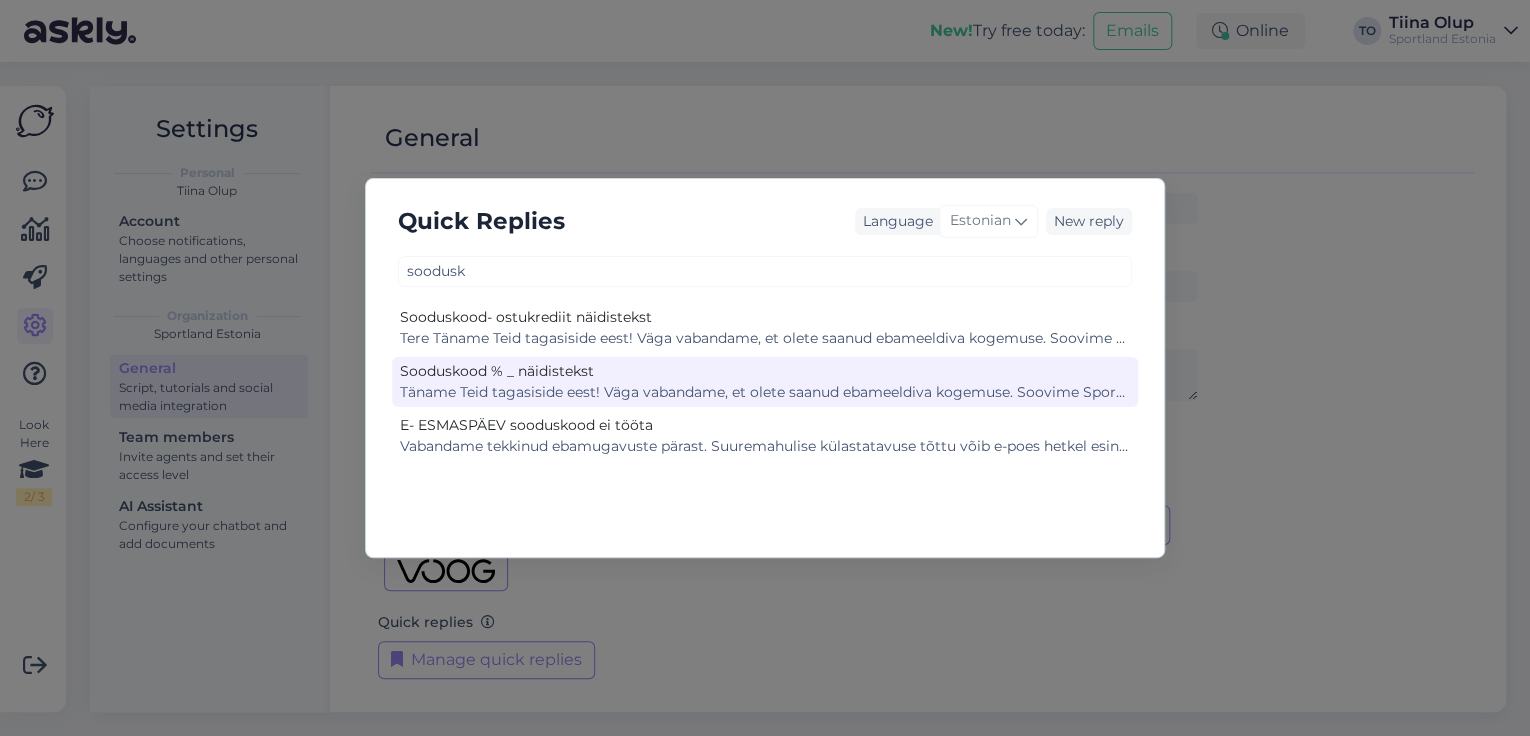 click on "Sooduskood % _ näidistekst" at bounding box center (765, 371) 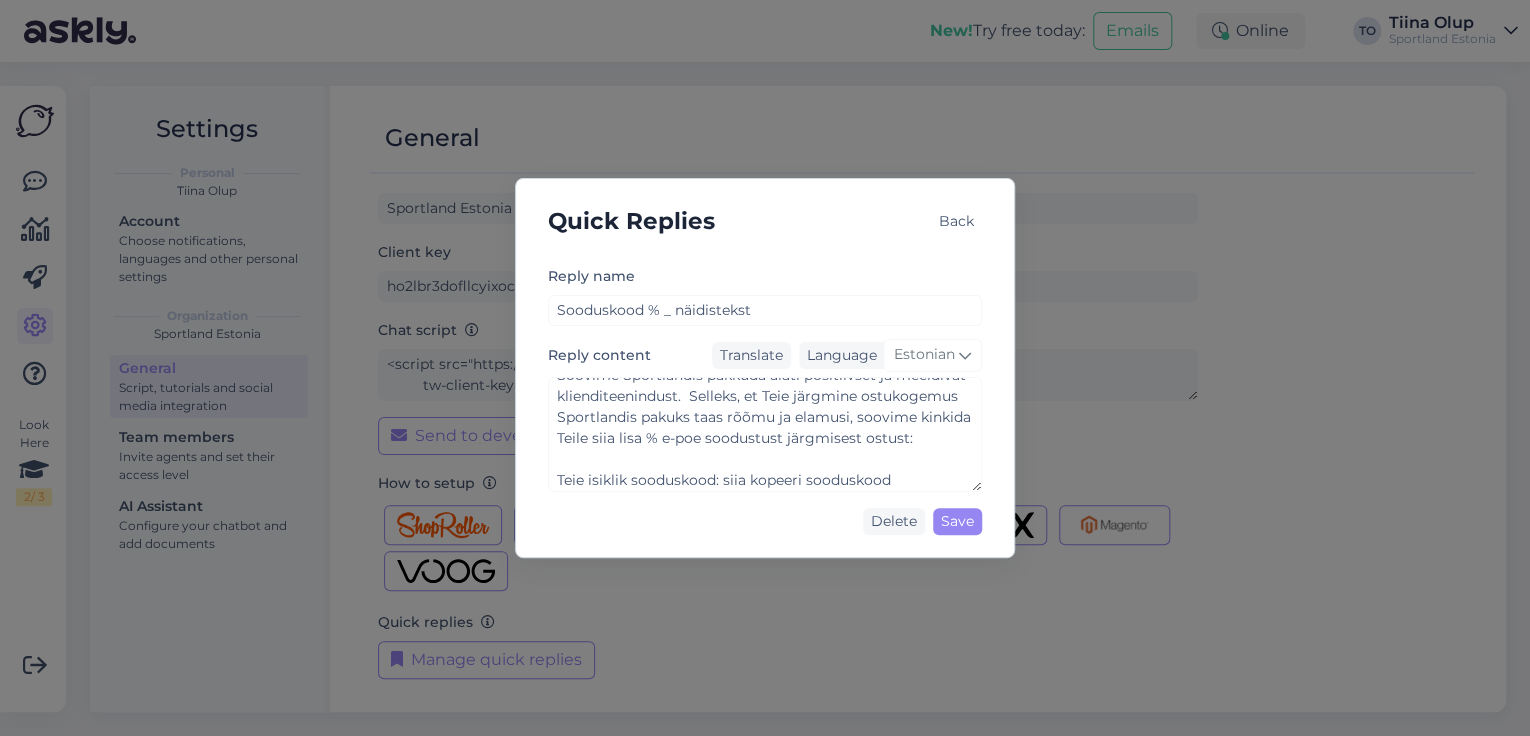 scroll, scrollTop: 0, scrollLeft: 0, axis: both 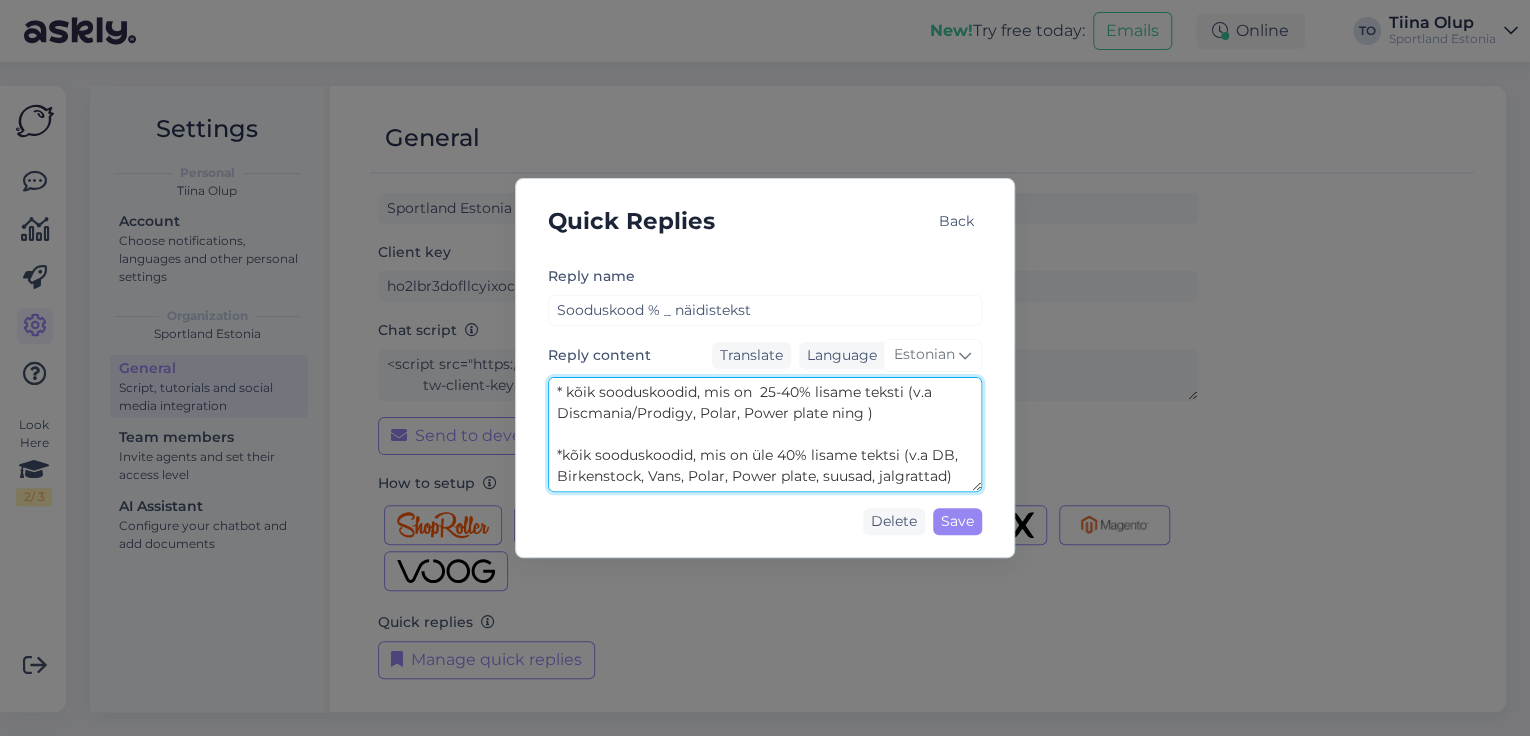 drag, startPoint x: 558, startPoint y: 431, endPoint x: 946, endPoint y: 481, distance: 391.20837 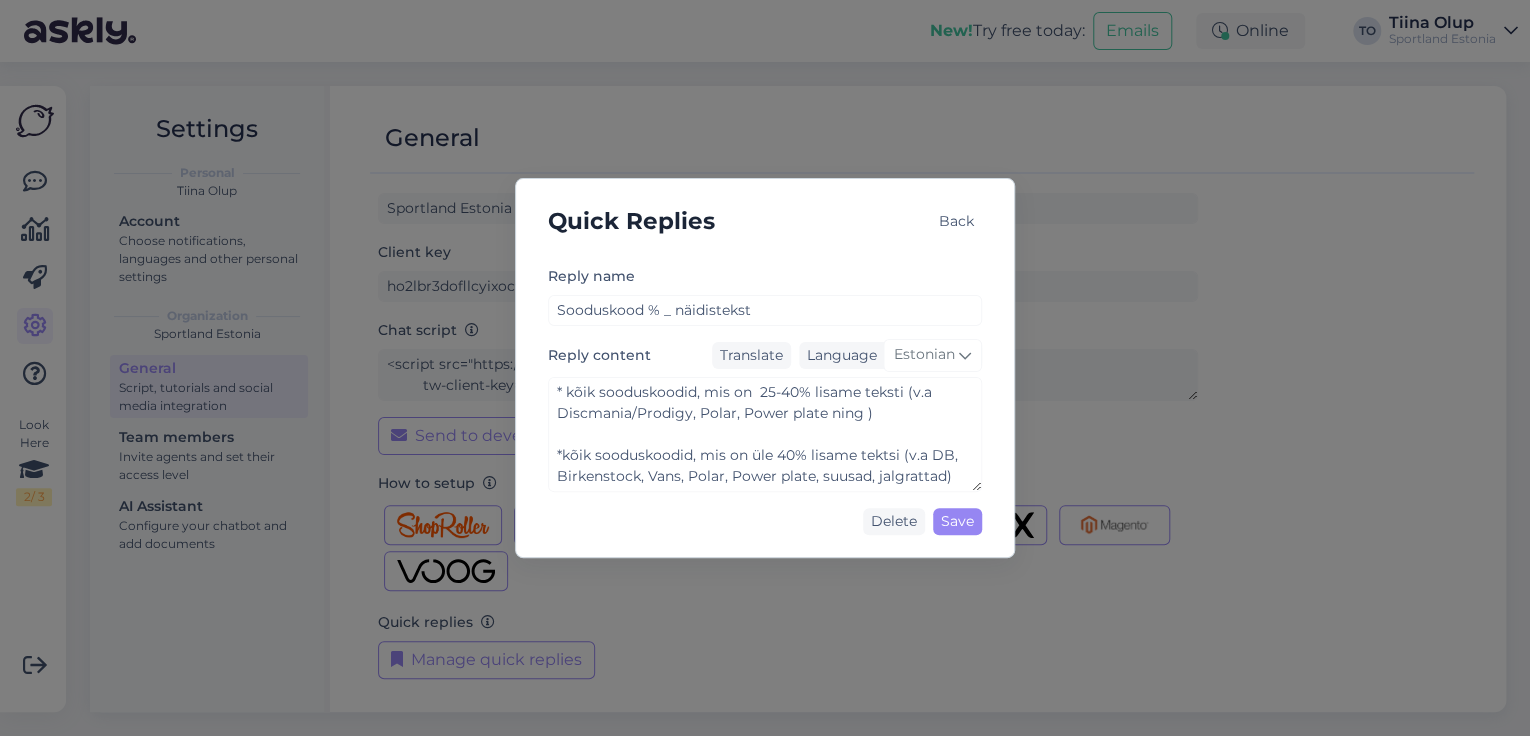 click on "Reply name Sooduskood % _ näidistekst" at bounding box center (765, 295) 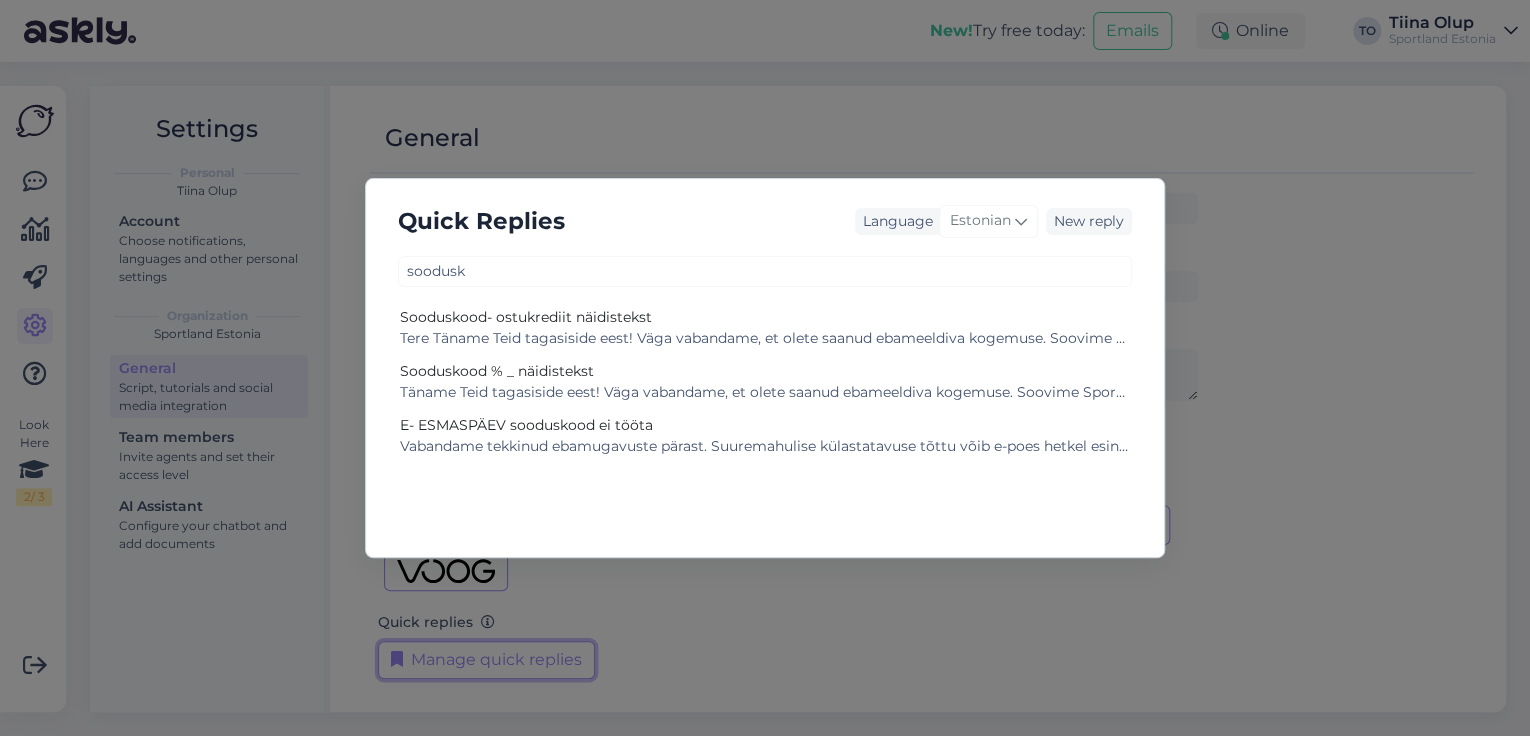type 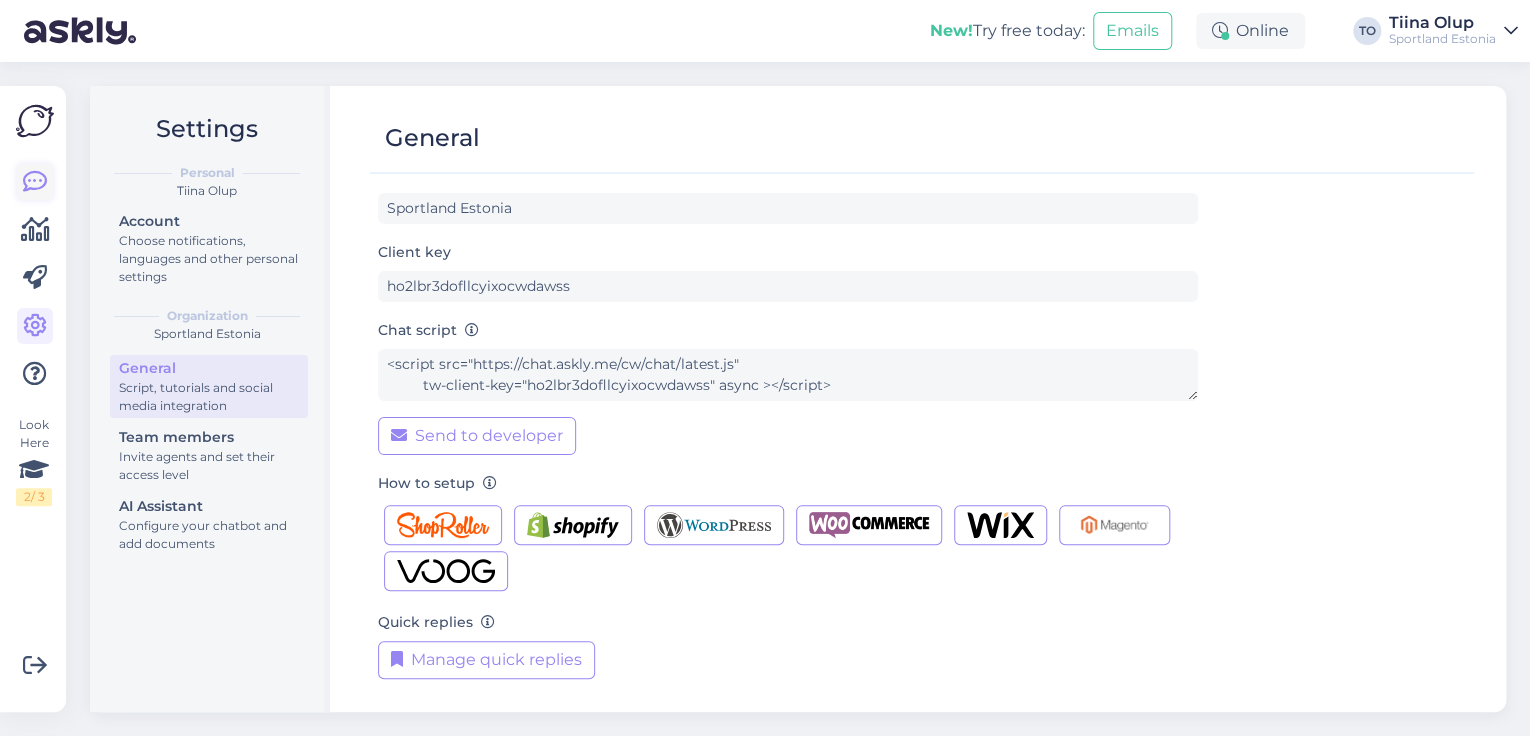 click at bounding box center [35, 182] 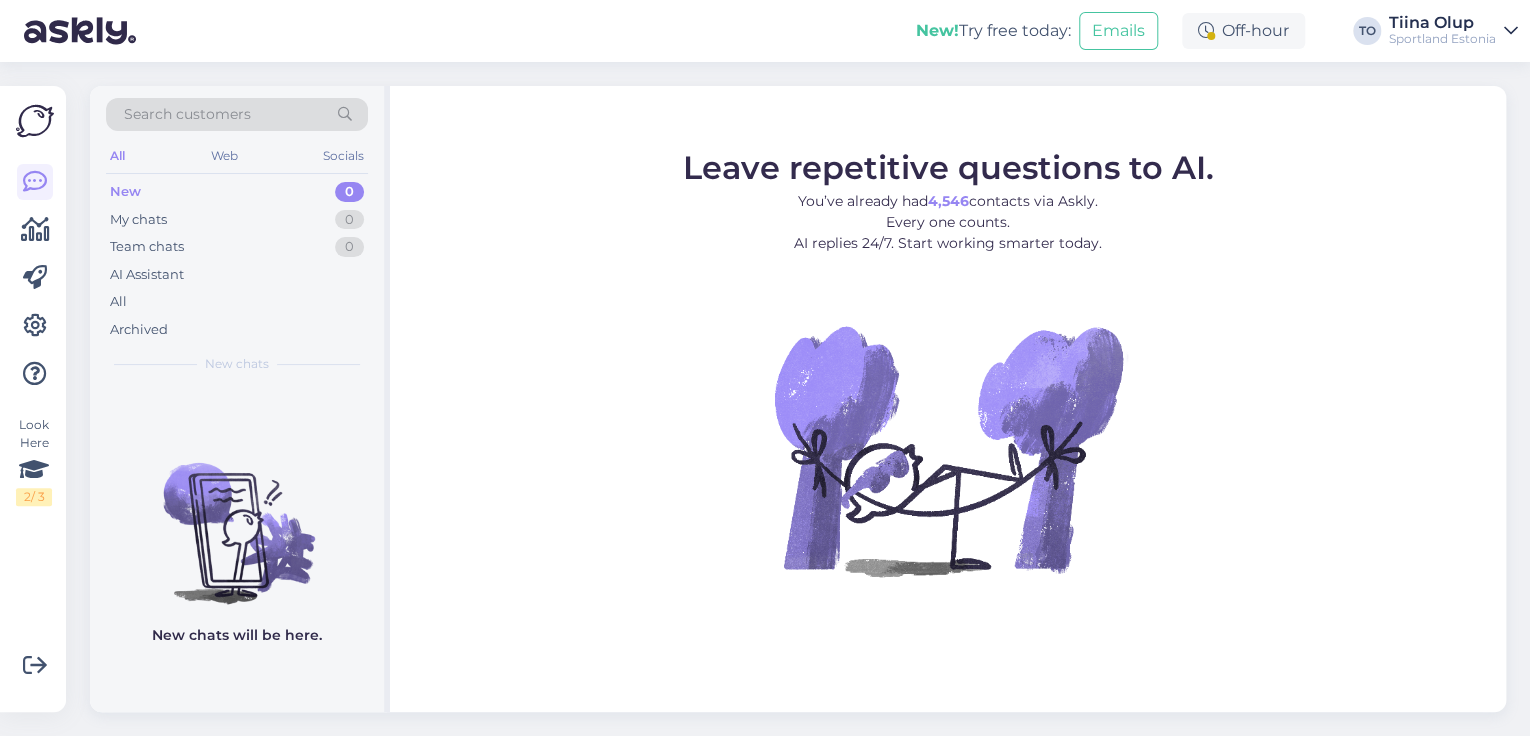 click on "Sportland Estonia" at bounding box center [1442, 39] 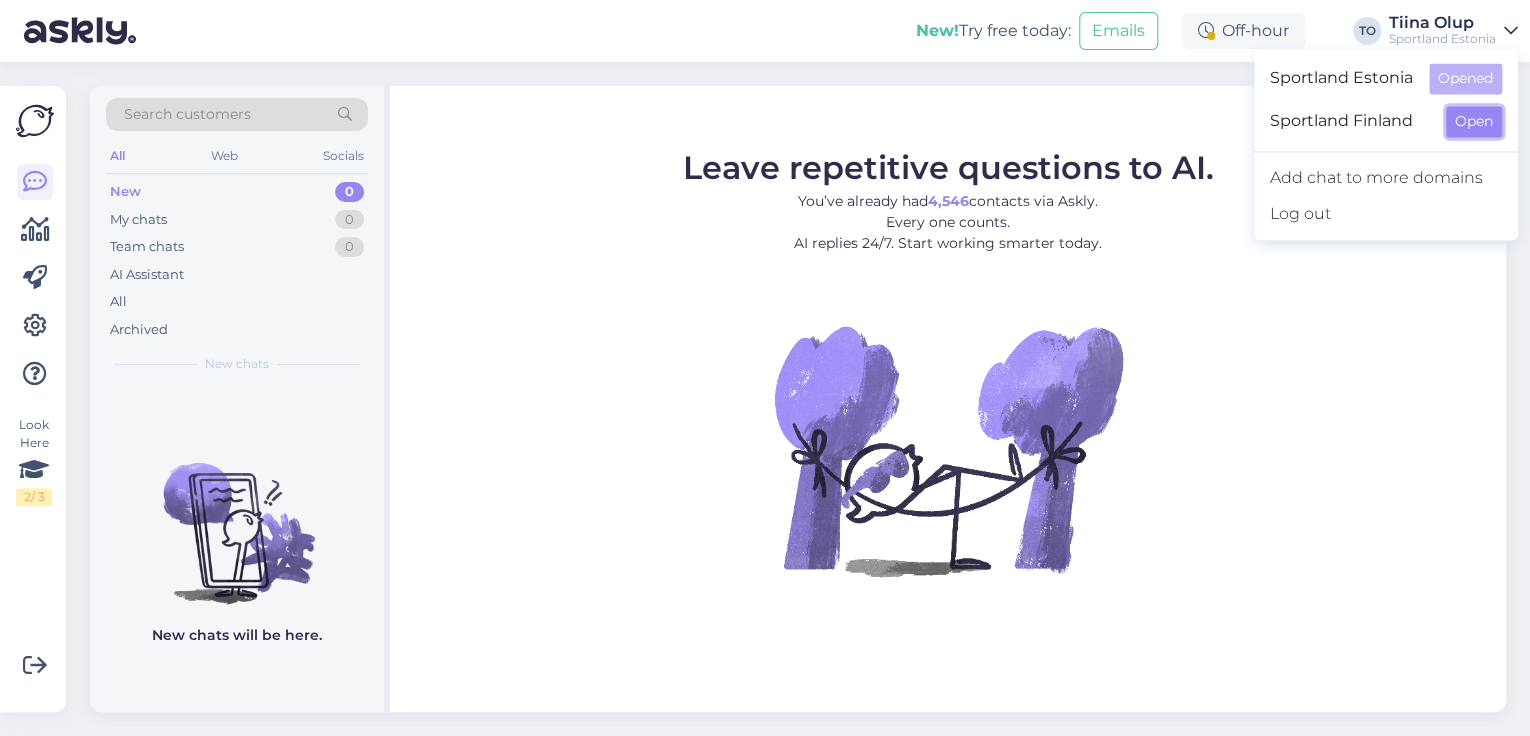 click on "Open" at bounding box center (1474, 121) 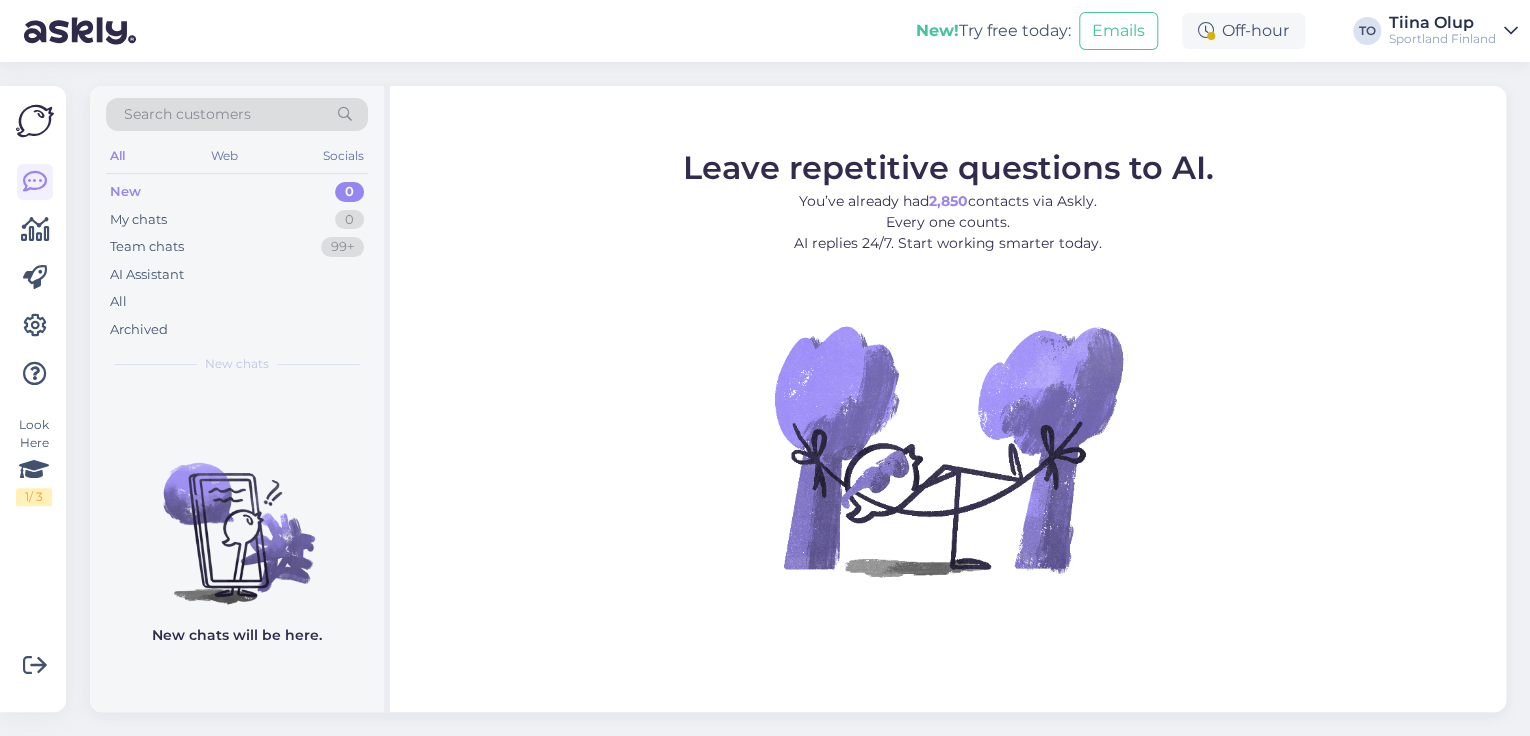 click on "Sportland Finland" at bounding box center [1442, 39] 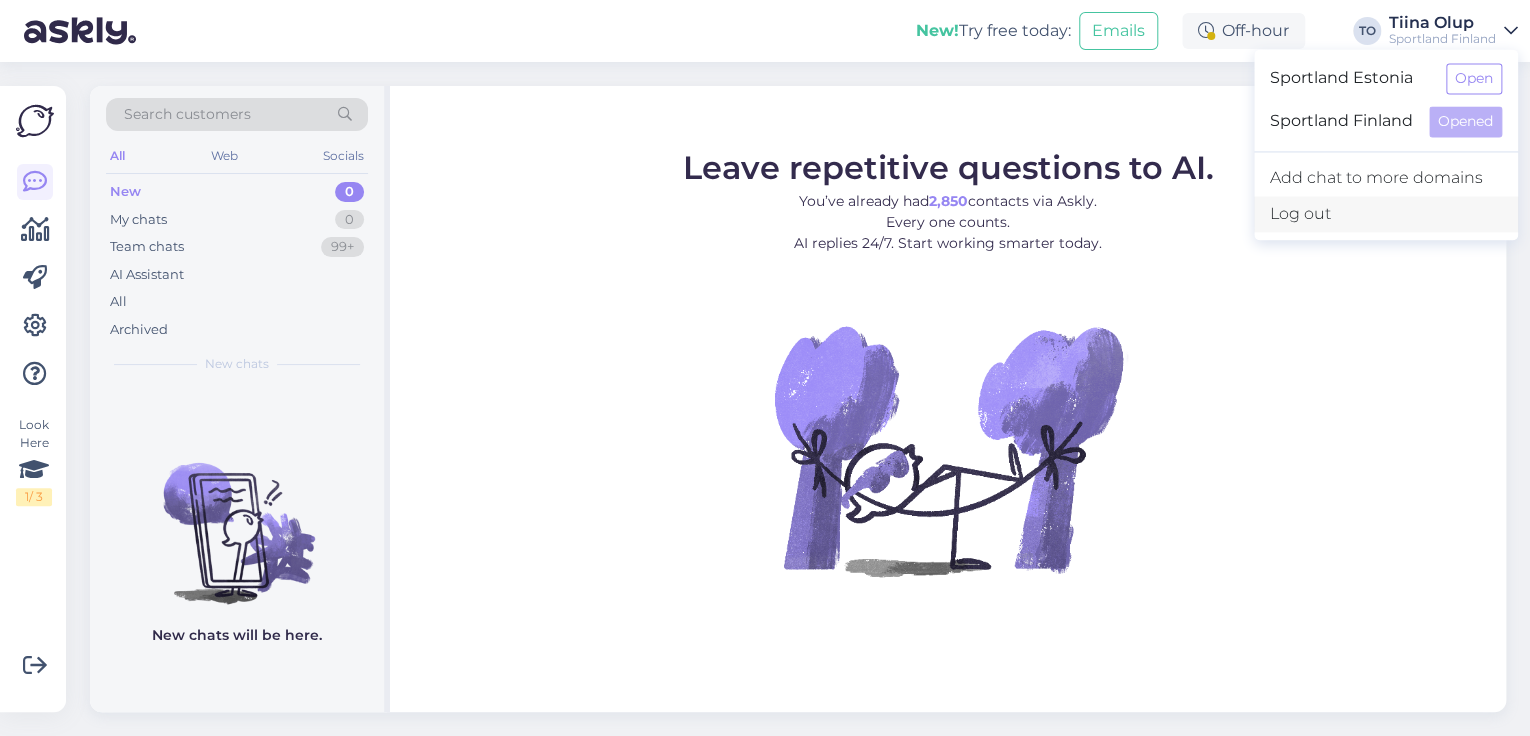 click on "Log out" at bounding box center [1386, 214] 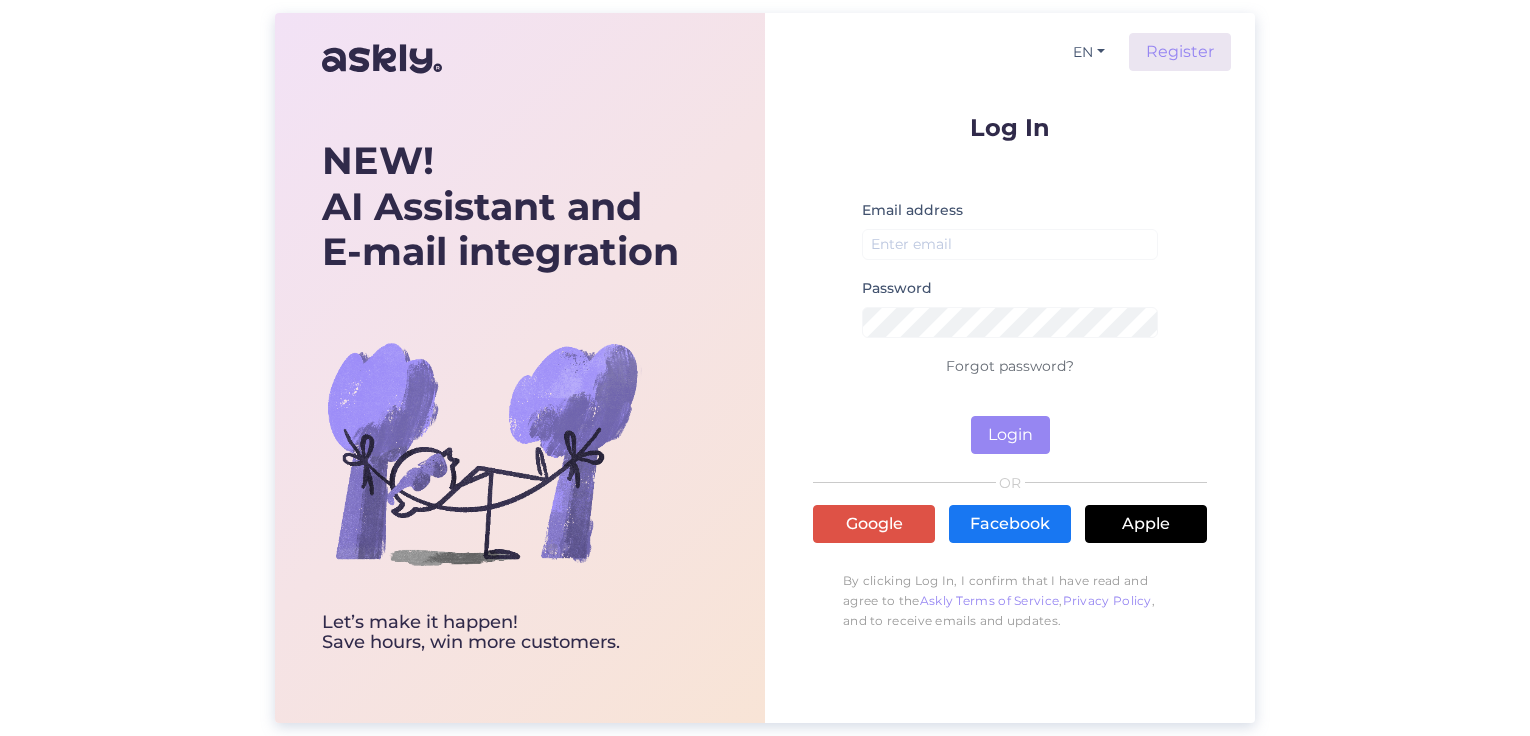 scroll, scrollTop: 0, scrollLeft: 0, axis: both 